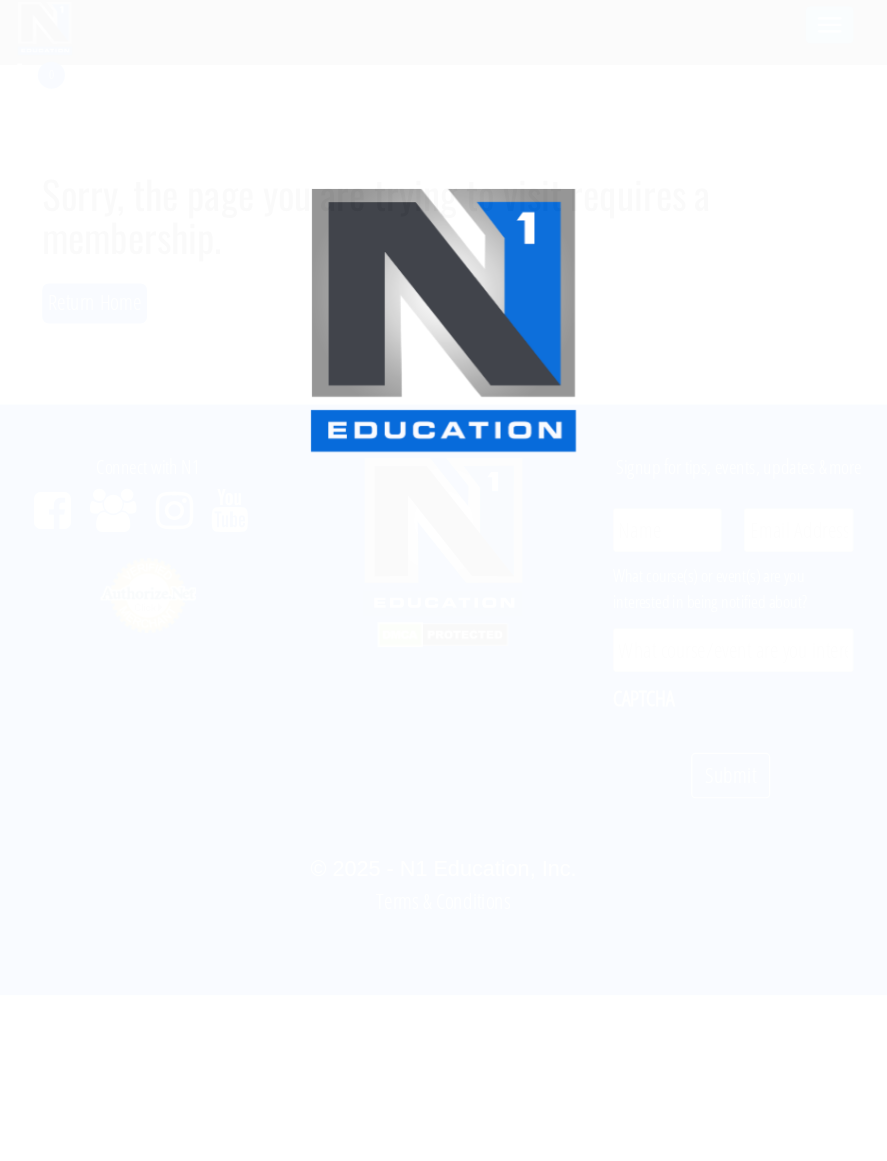 scroll, scrollTop: 0, scrollLeft: 0, axis: both 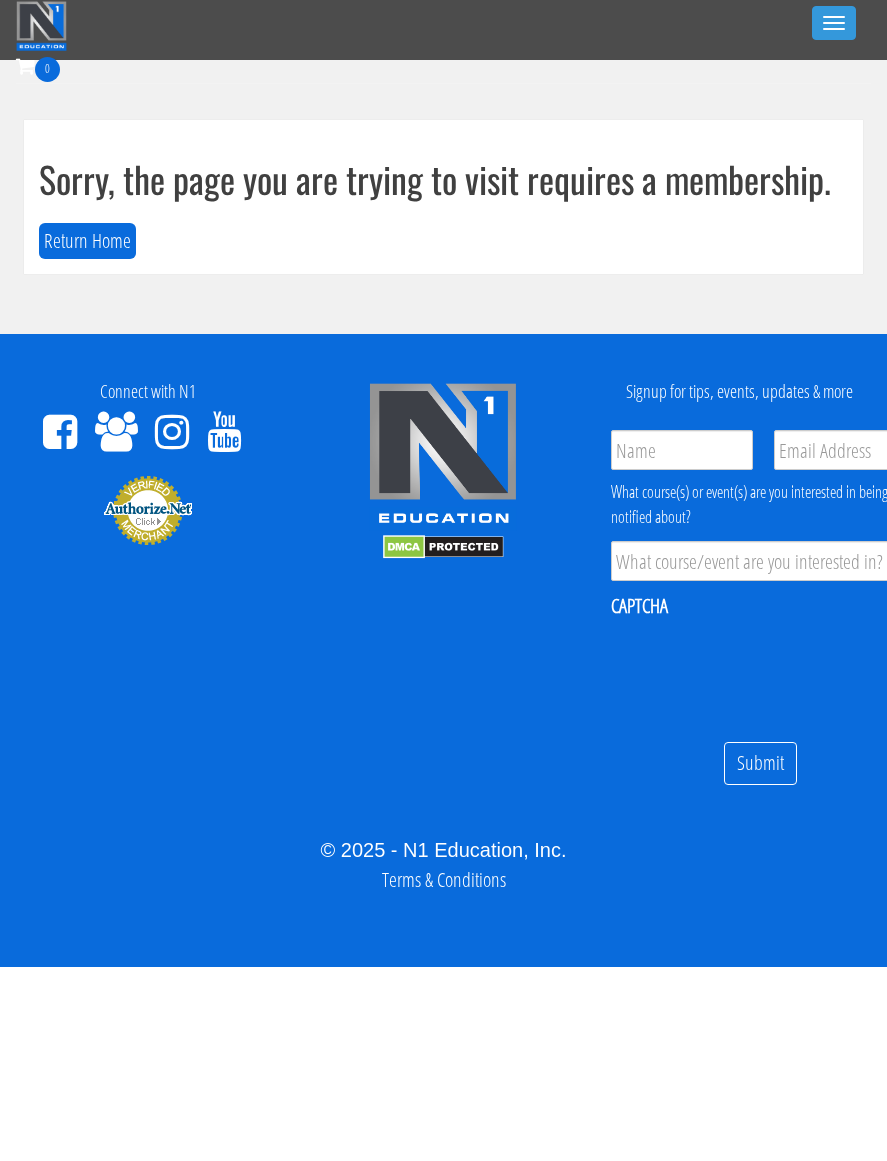 click on "Toggle navigation" at bounding box center (834, 23) 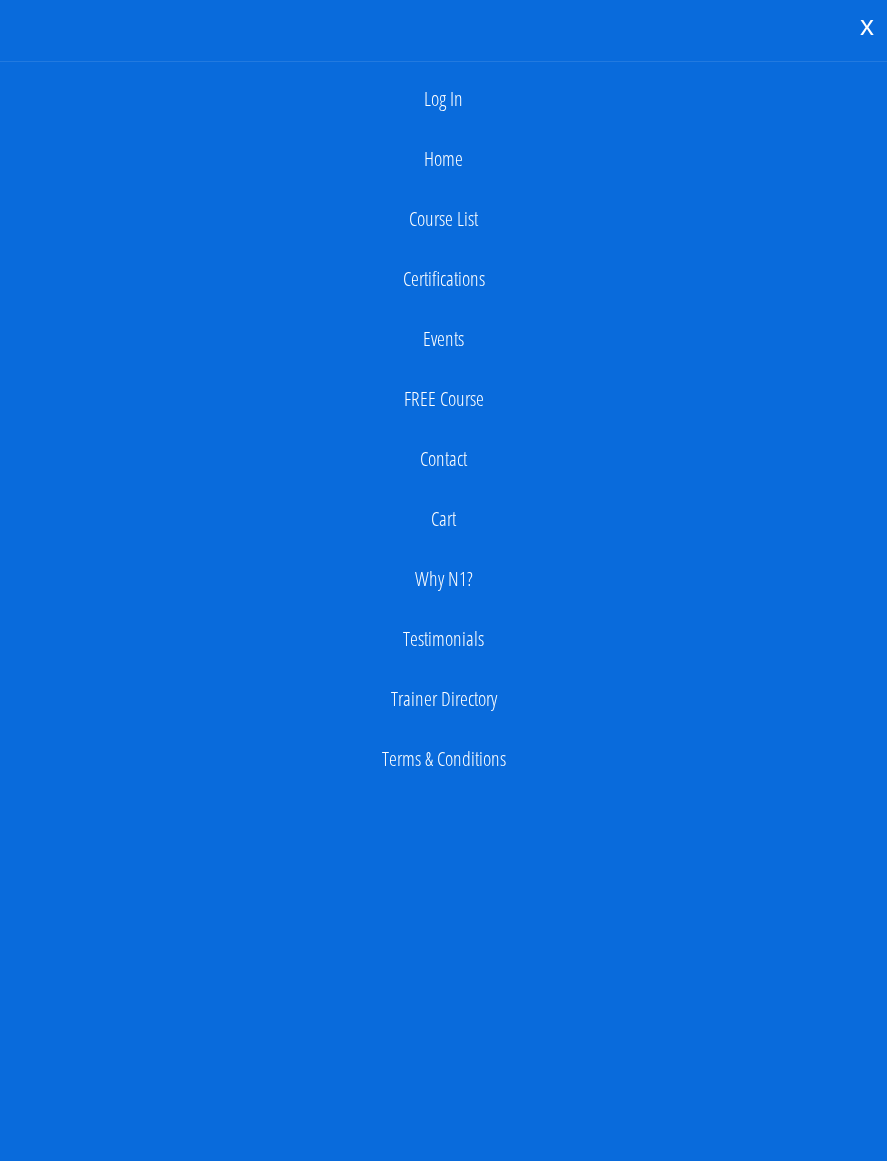 click on "Log In" at bounding box center [443, 99] 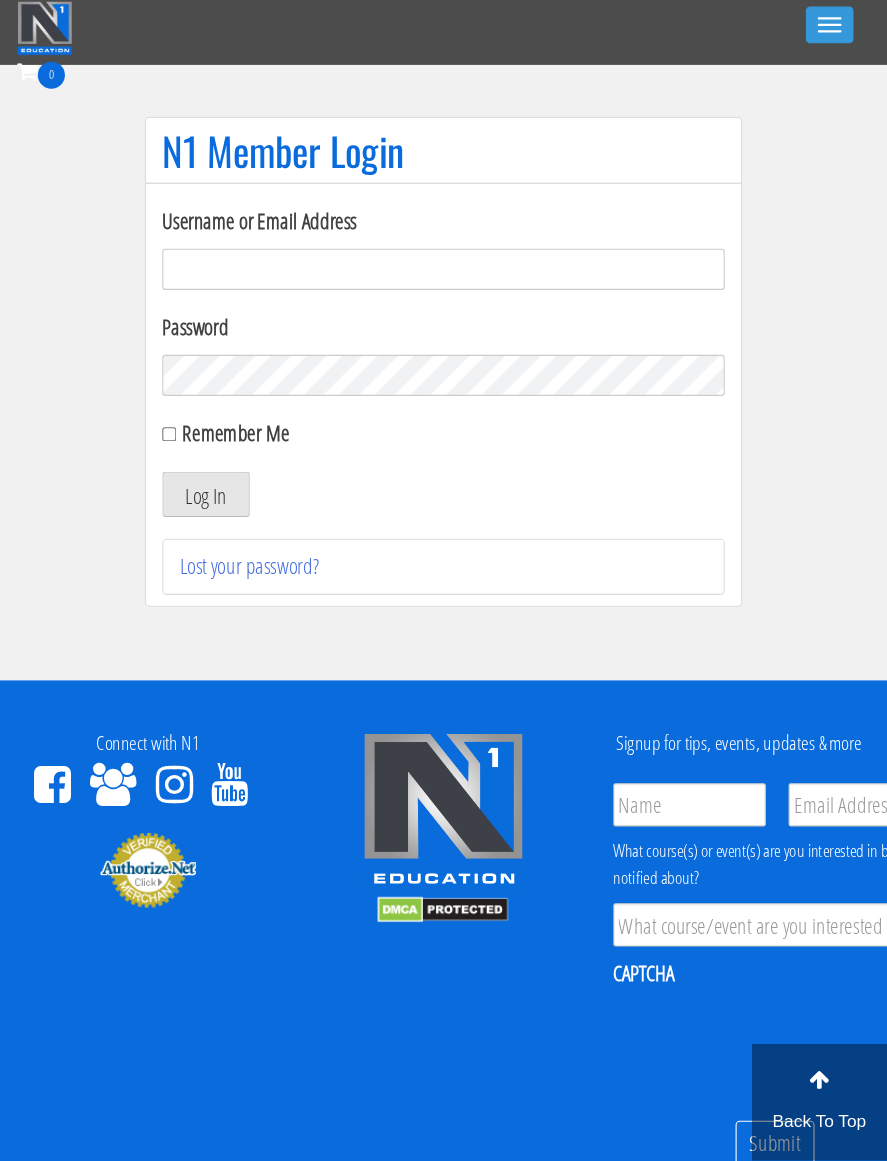 scroll, scrollTop: 9, scrollLeft: 0, axis: vertical 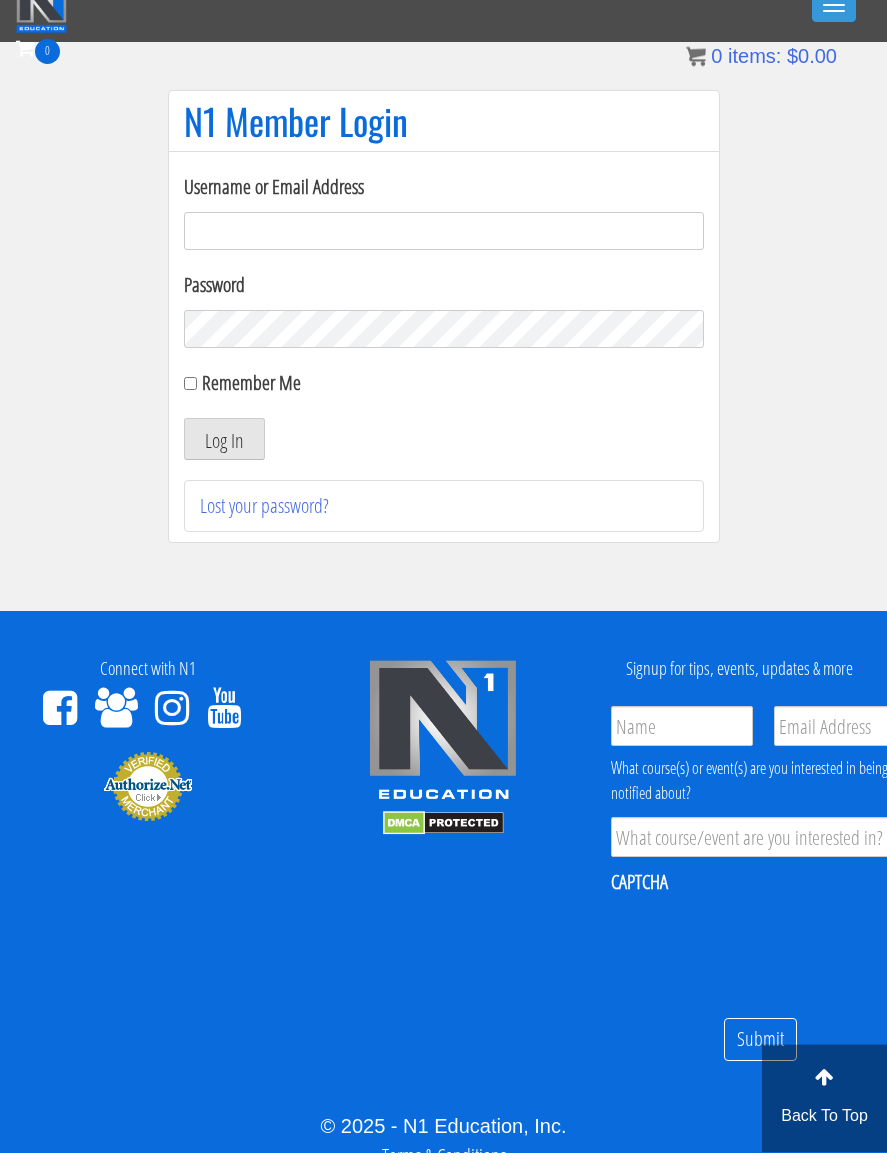 type on "ben@paramounttraining.ca" 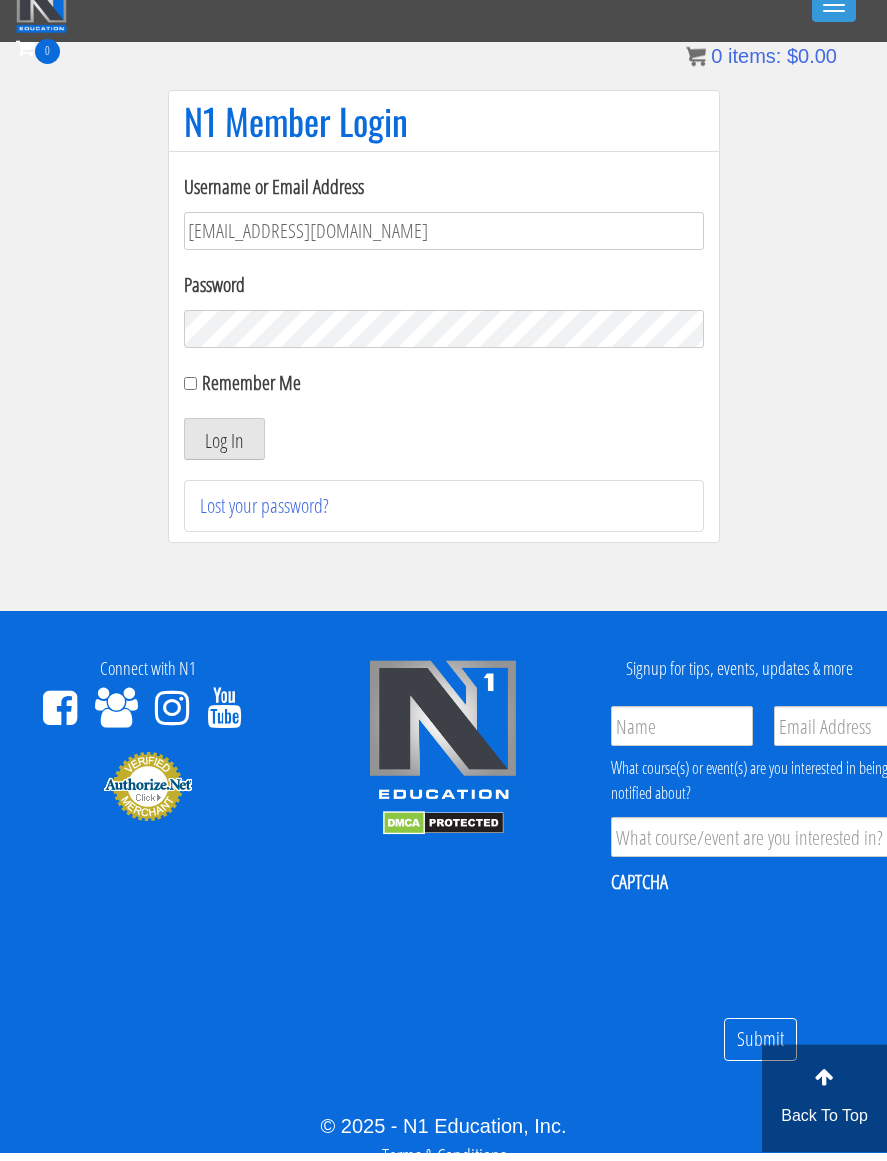 click on "Log In" at bounding box center (224, 448) 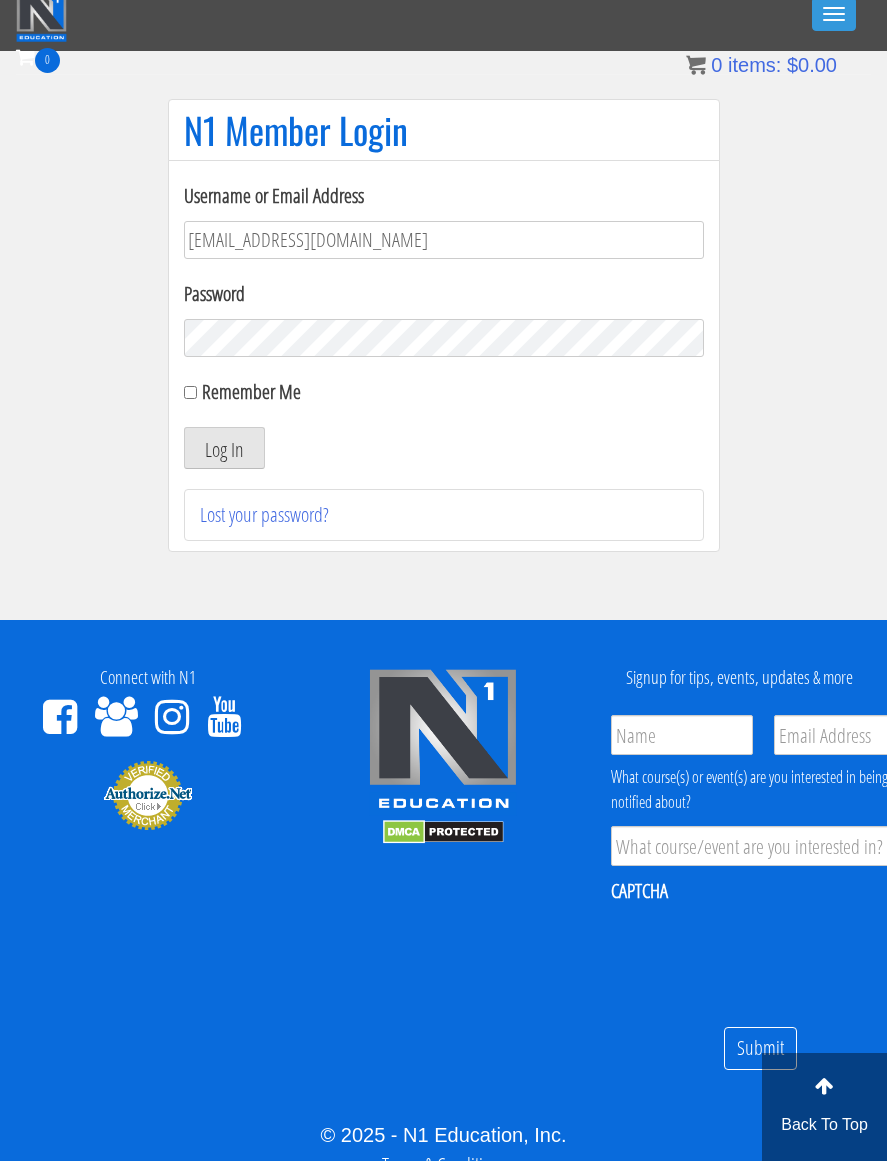 click on "Remember Me" at bounding box center [251, 391] 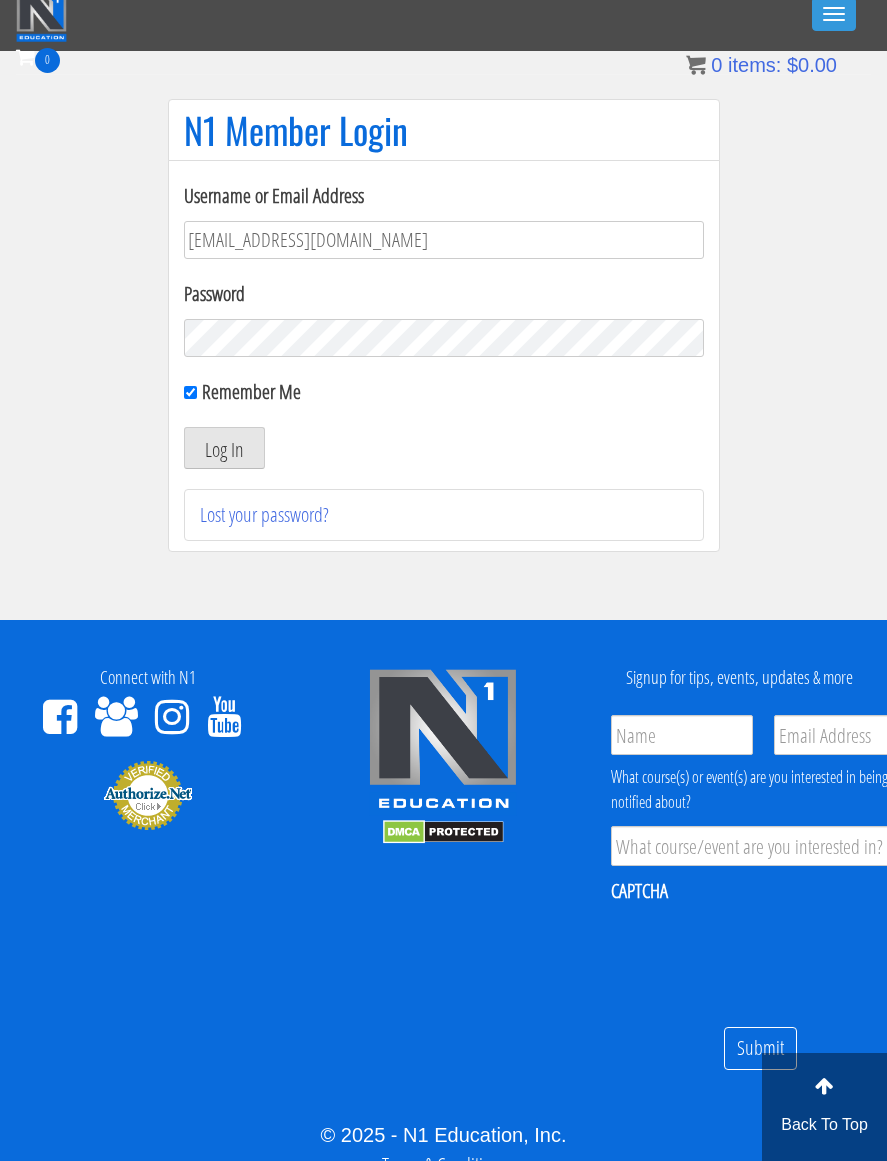 click on "Log In" at bounding box center (224, 448) 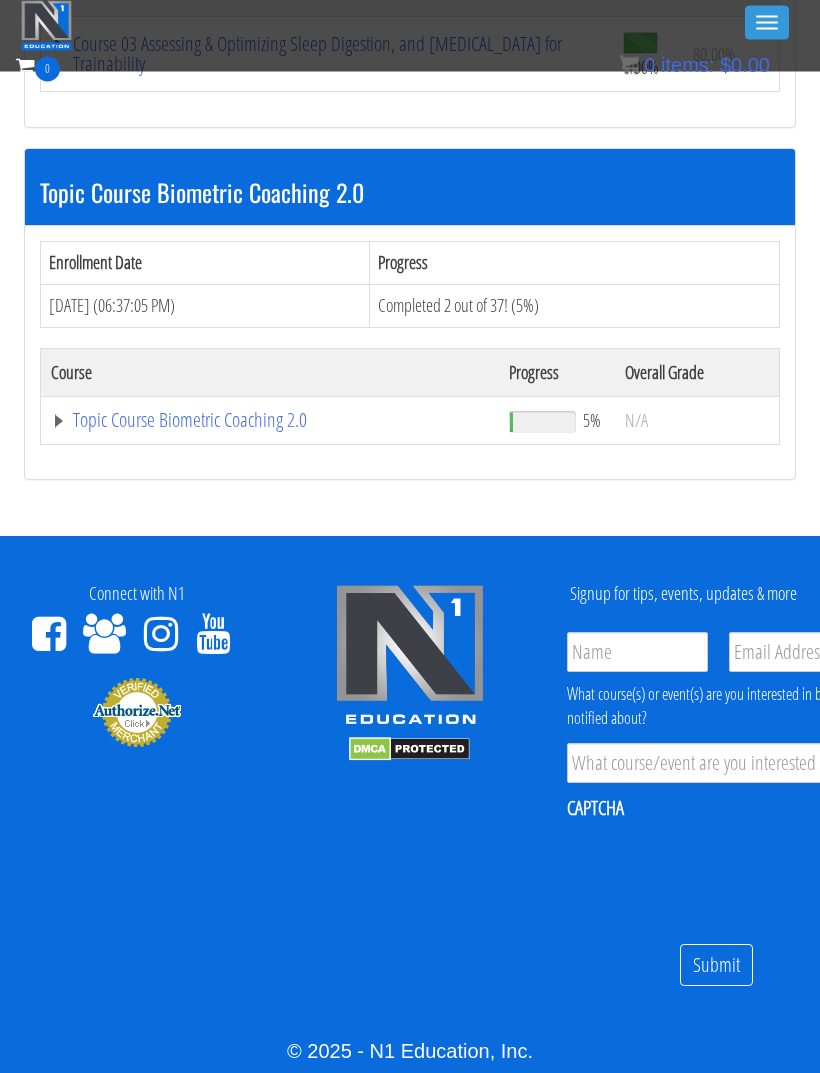scroll, scrollTop: 1321, scrollLeft: 0, axis: vertical 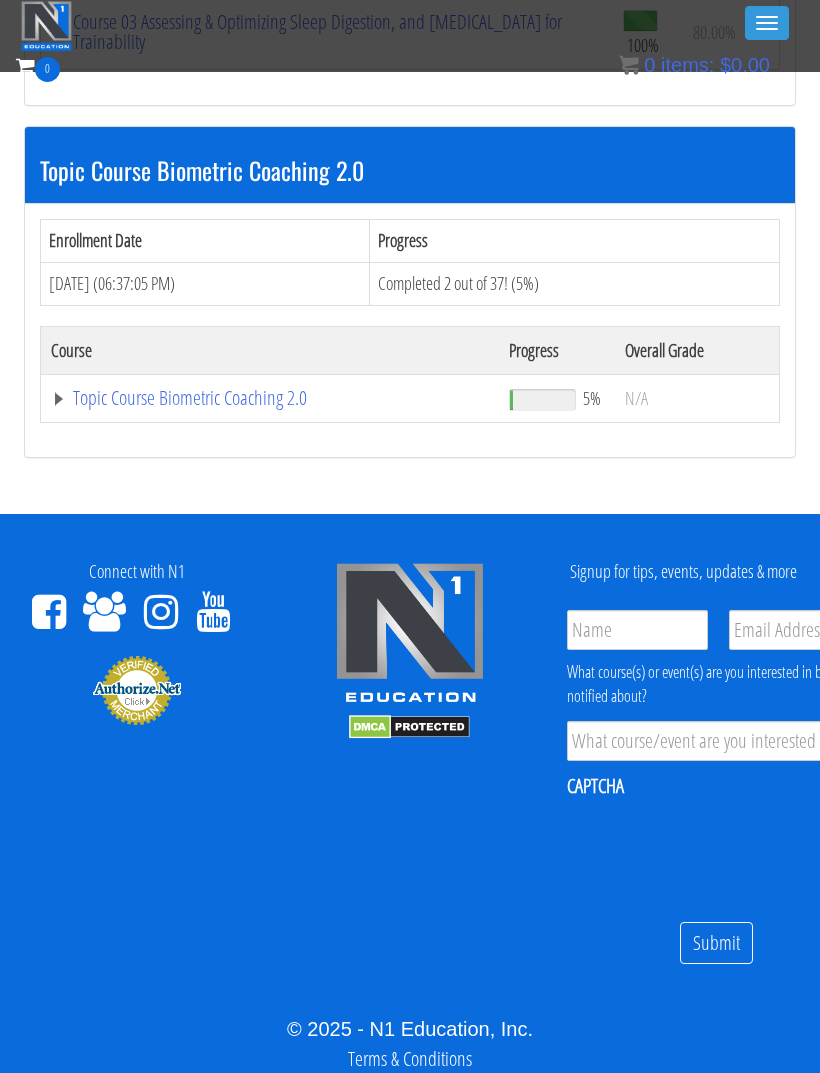 click on "Topic Course Biometric Coaching 2.0" at bounding box center [271, -780] 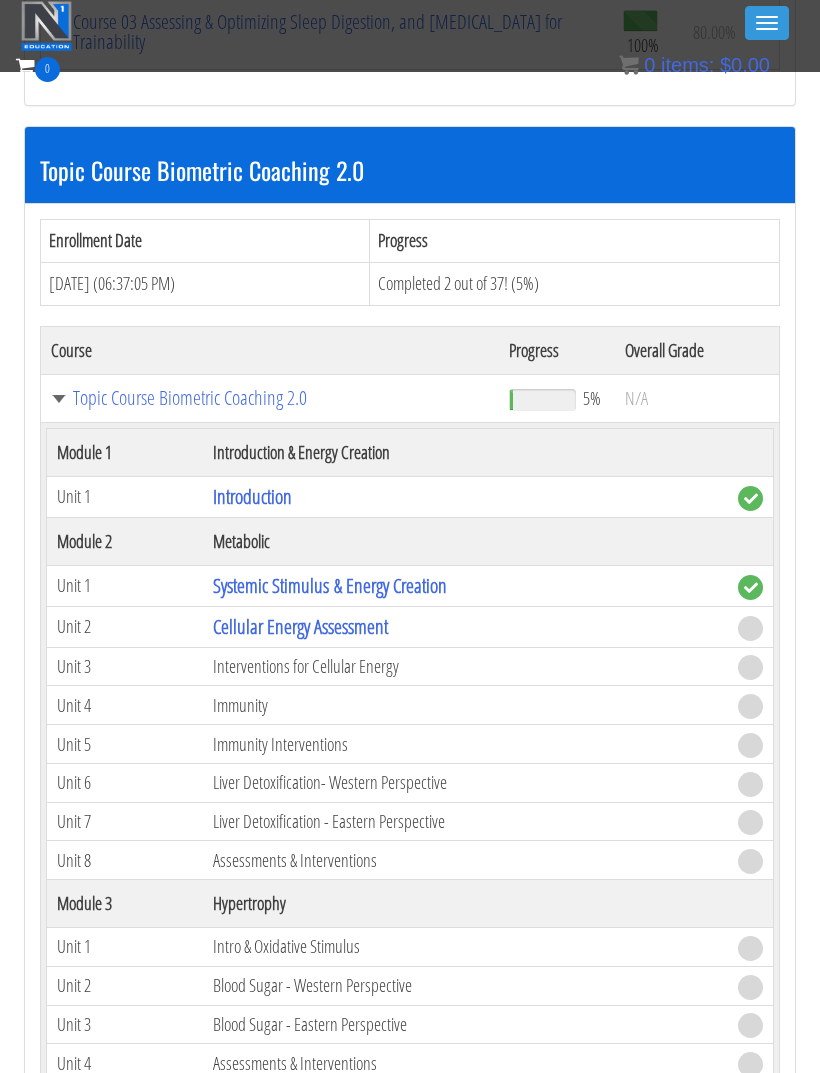 click on "Cellular Energy Assessment" at bounding box center [300, 626] 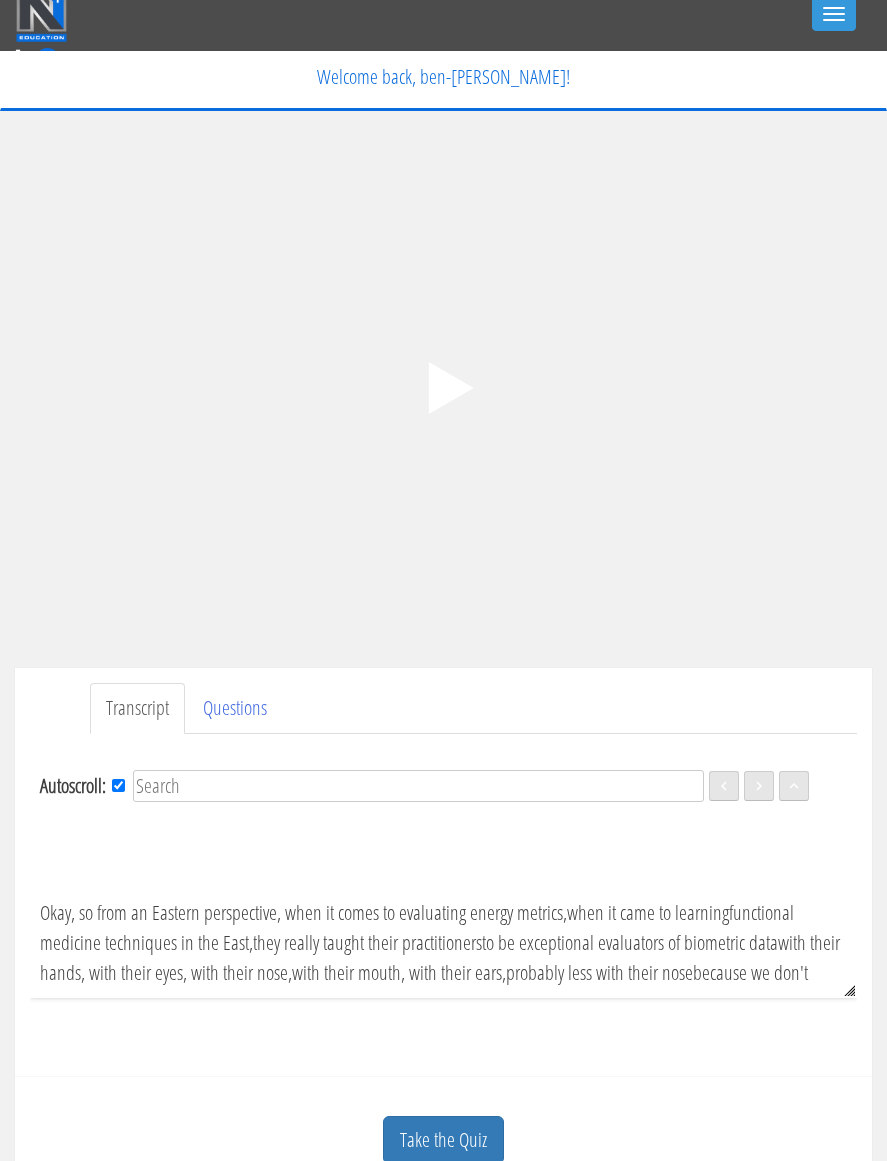 scroll, scrollTop: 0, scrollLeft: 0, axis: both 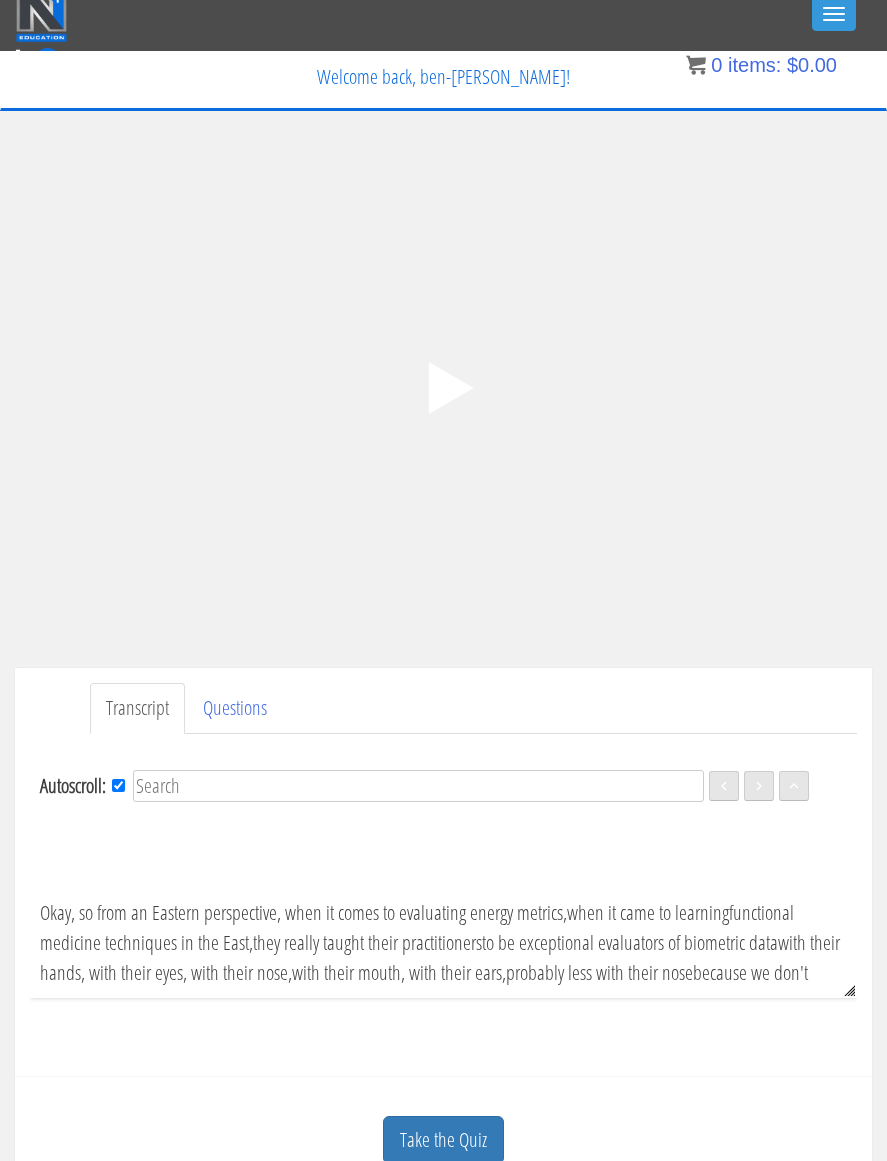 click on ".fp-color-play{opacity:0.65;}.controlbutton{fill:#fff;}" 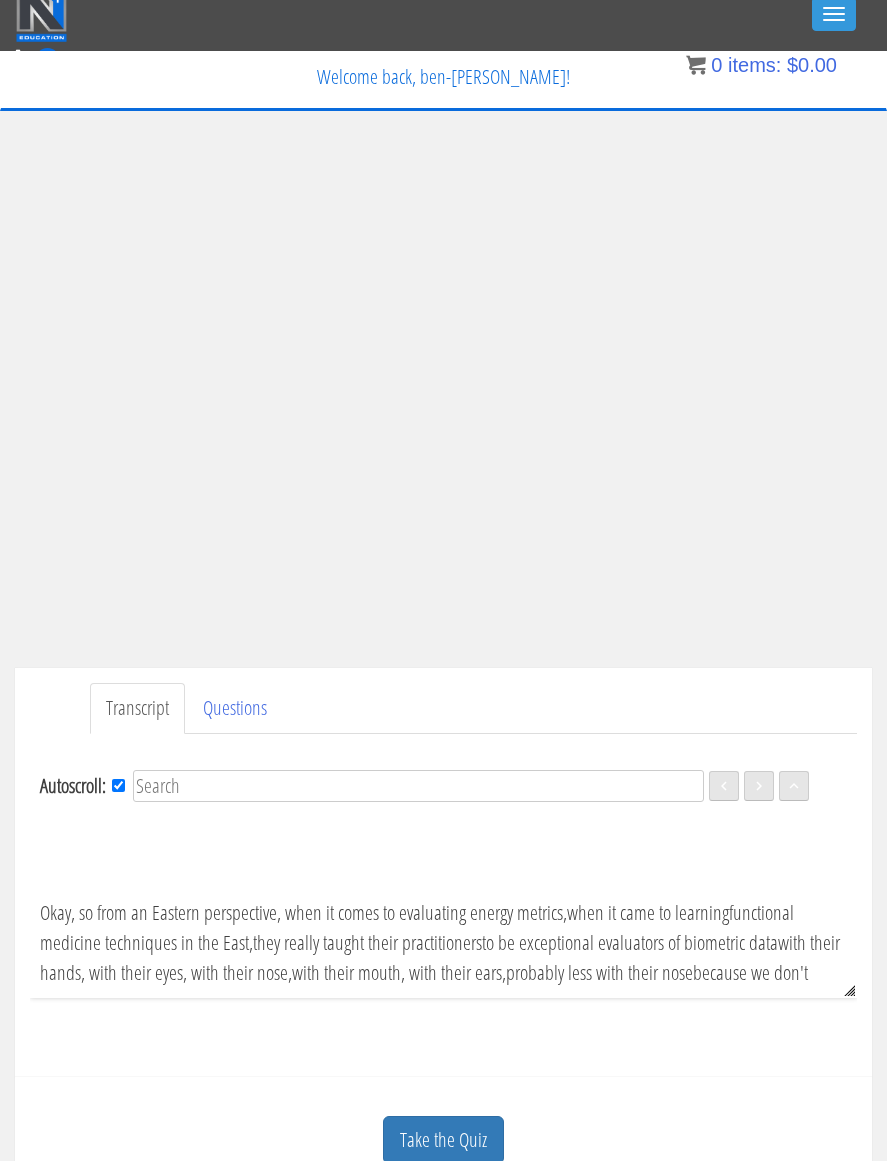 click on ".fp-color-play{opacity:0.65;}.rect{fill:#fff;}" 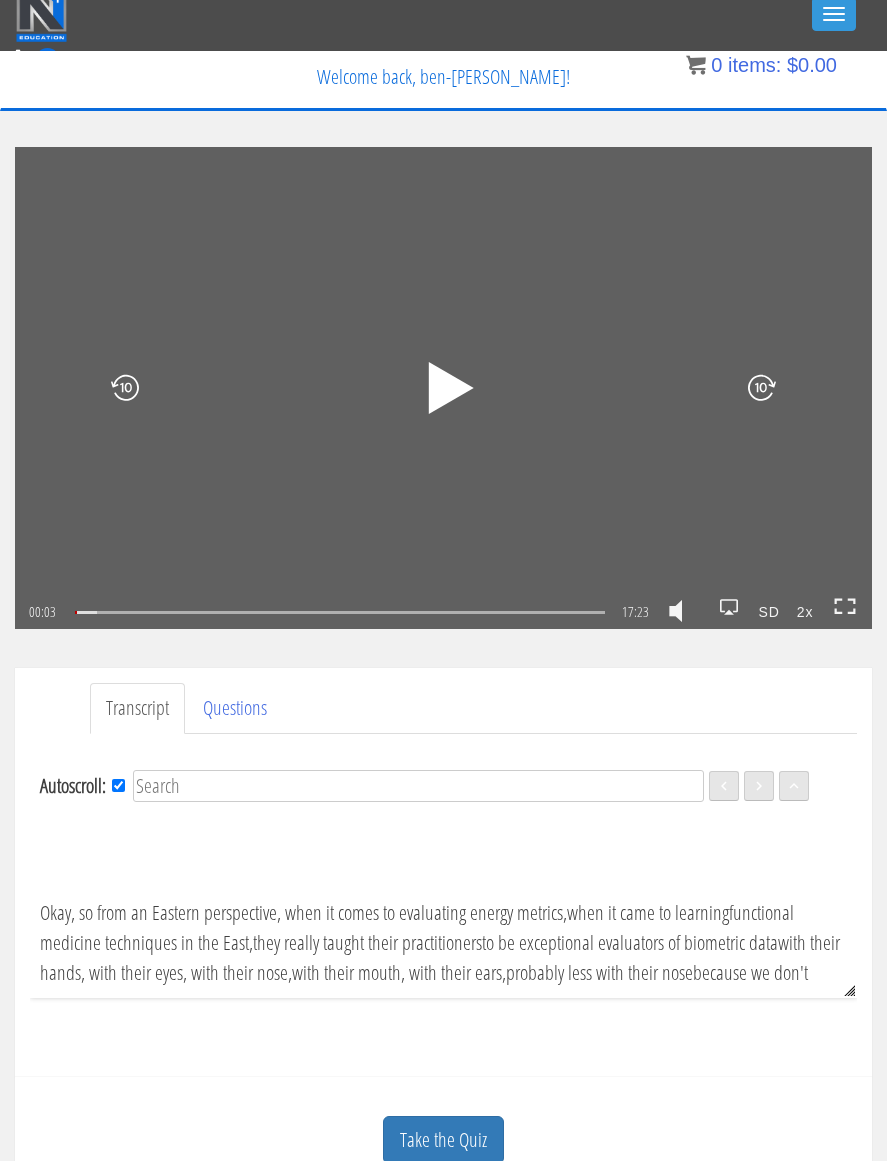click 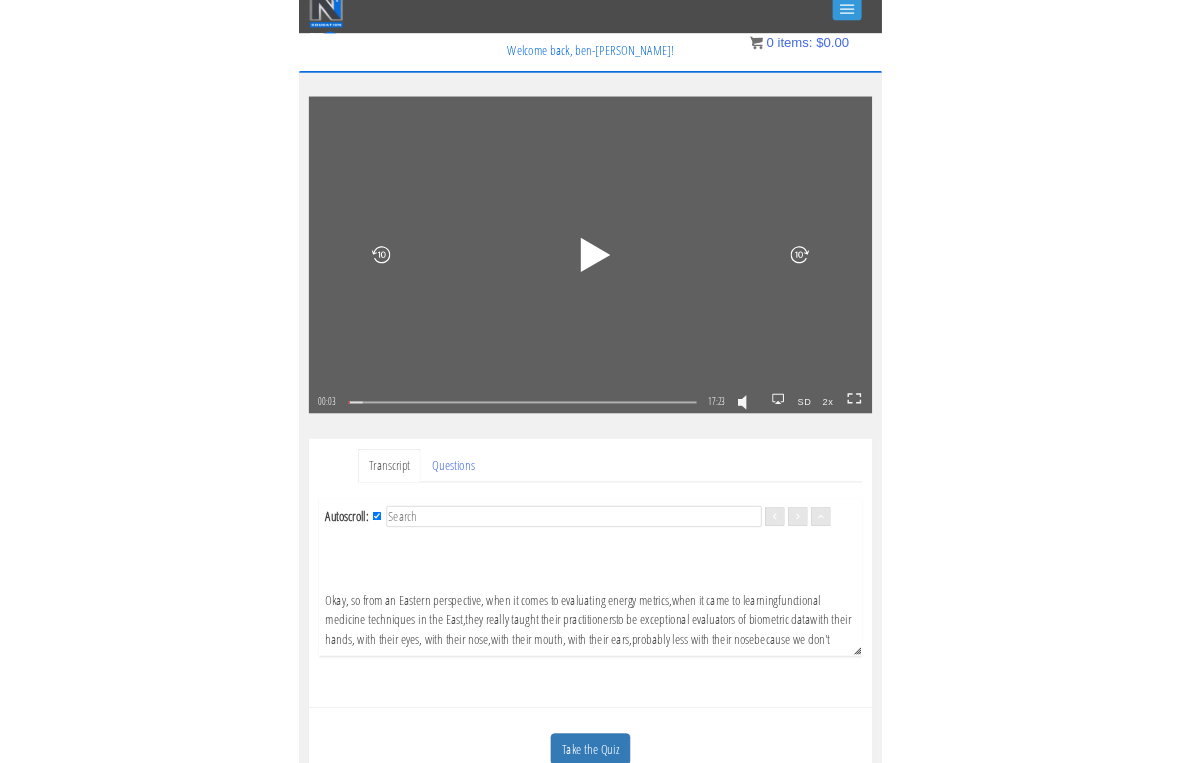 scroll, scrollTop: 24, scrollLeft: 0, axis: vertical 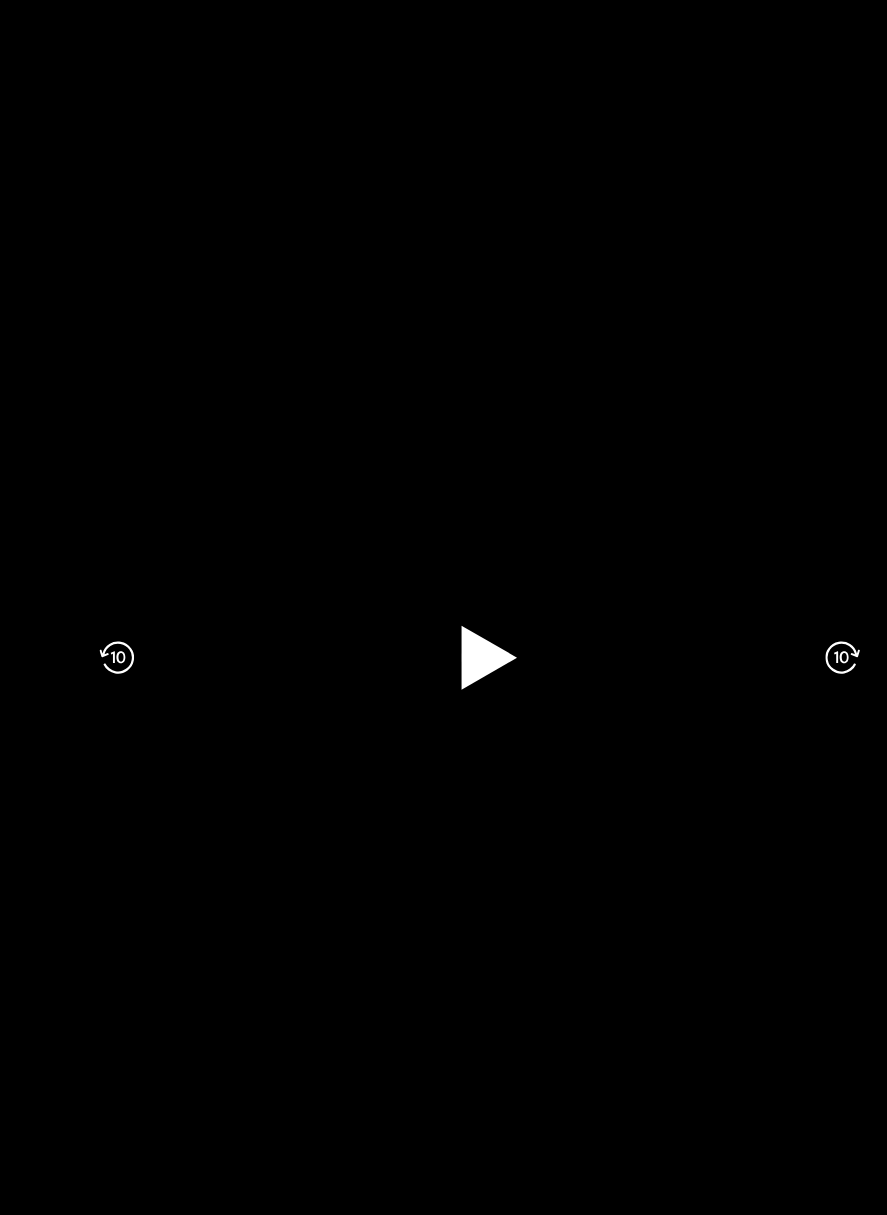 click on ".fp-color-play{opacity:0.65;}.rect{fill:#fff;}" 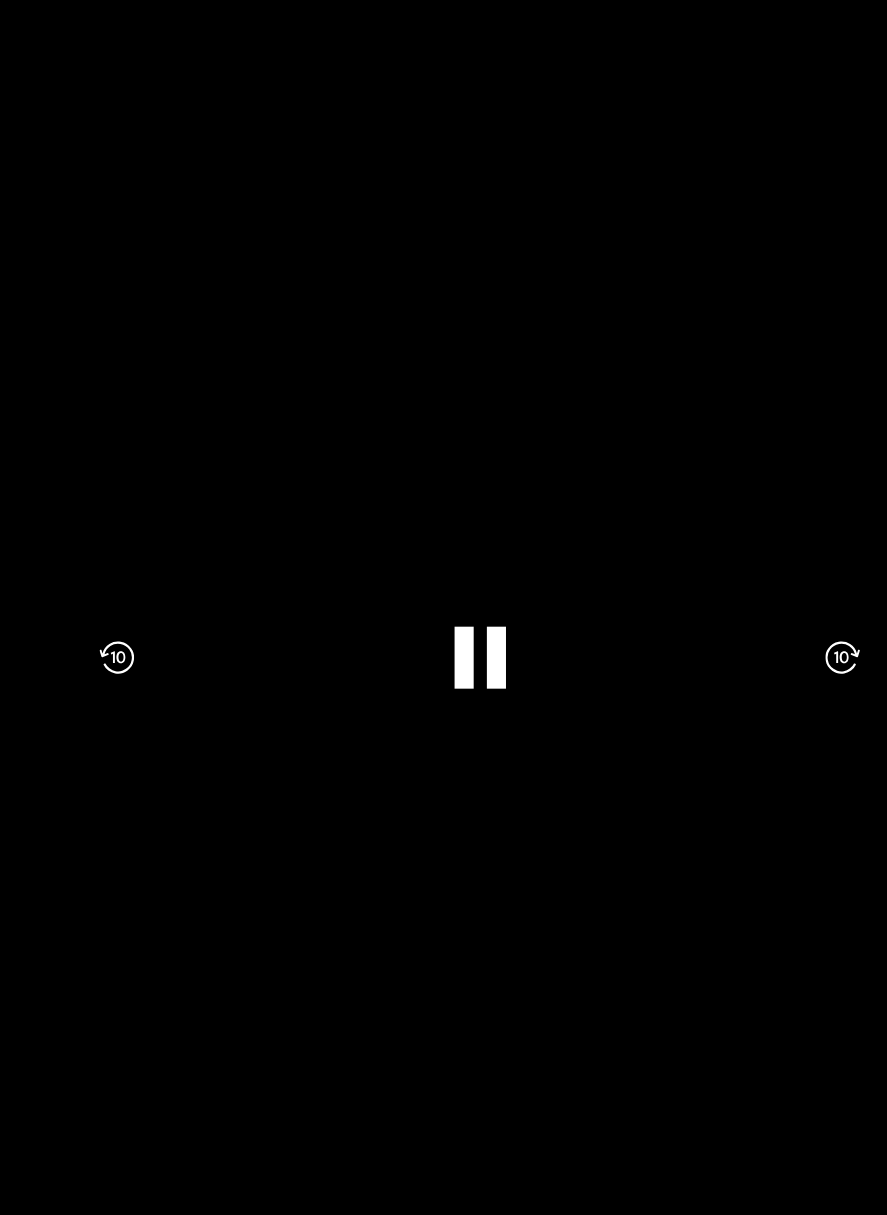 click on ".a{fill:#000;opacity:0.65;}.b{fill:#fff;opacity:1.0;}
.fp-color-play{opacity:0.65;}.controlbutton{fill:#fff;}
.fp-color-play{opacity:0.65;}.controlbutton{fill:#fff;}
.controlbuttonbg{opacity:0.65;}.controlbutton{fill:#fff;}
.fp-color-play{opacity:0.65;}.rect{fill:#fff;}
.fp-color-play{opacity:0.65;}.rect{fill:#fff;}
.fp-color-play{opacity:0.65;}.rect{fill:#fff;}
.fp-color-play{opacity:0.65;}.rect{fill:#fff;}
00:07                                                                        17:23              17:17                                                                                                                                                                                 CC SD" at bounding box center (443, 607) 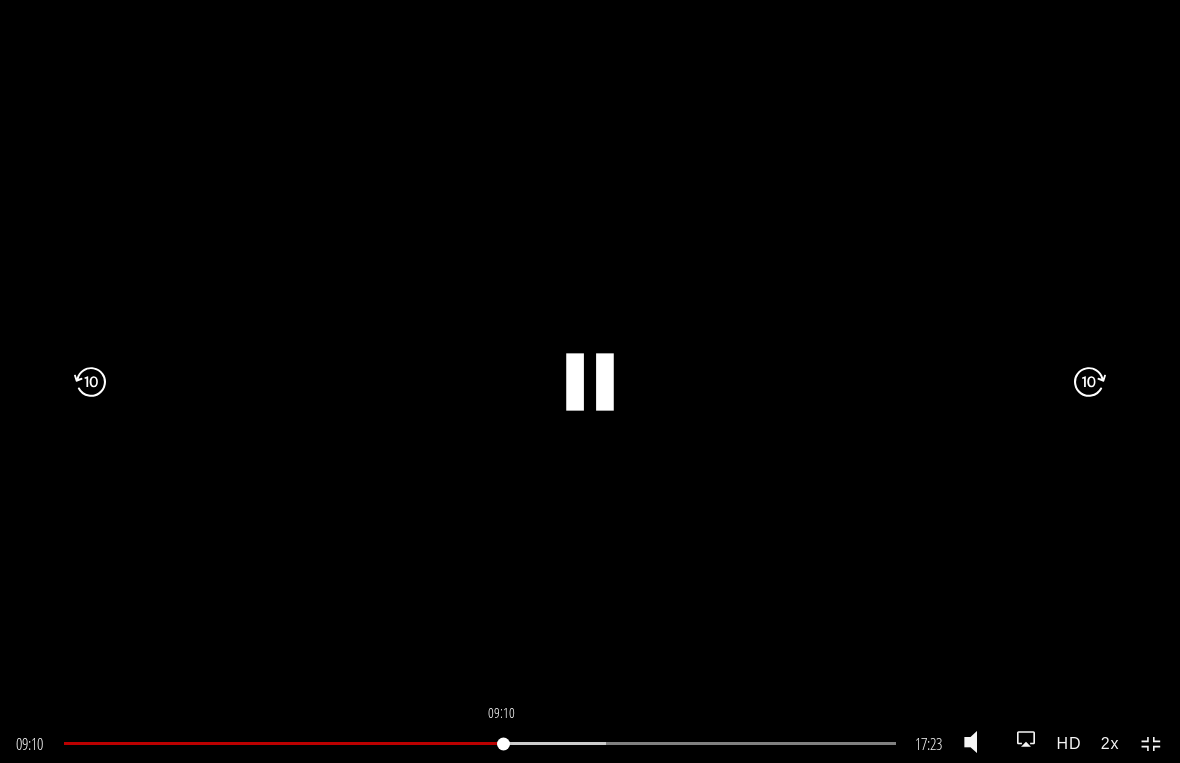 click at bounding box center [176, 743] 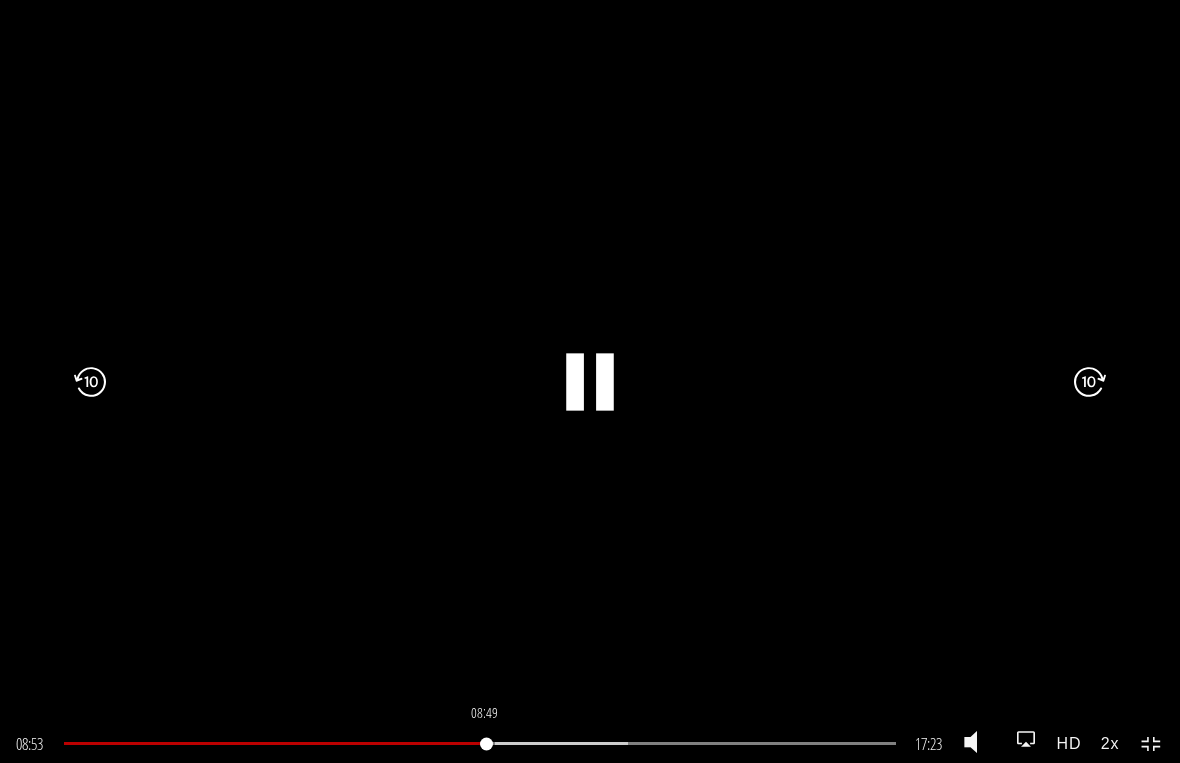 click on "08:49" at bounding box center [480, 743] 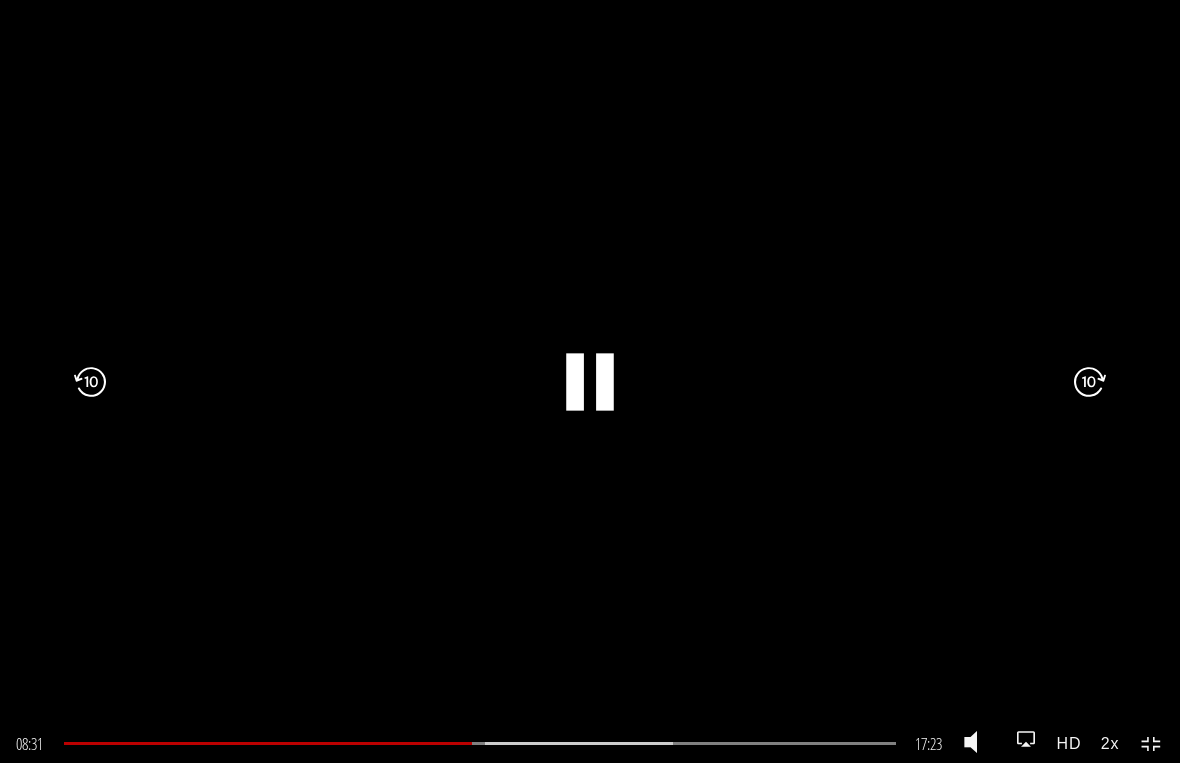 click at bounding box center (579, 743) 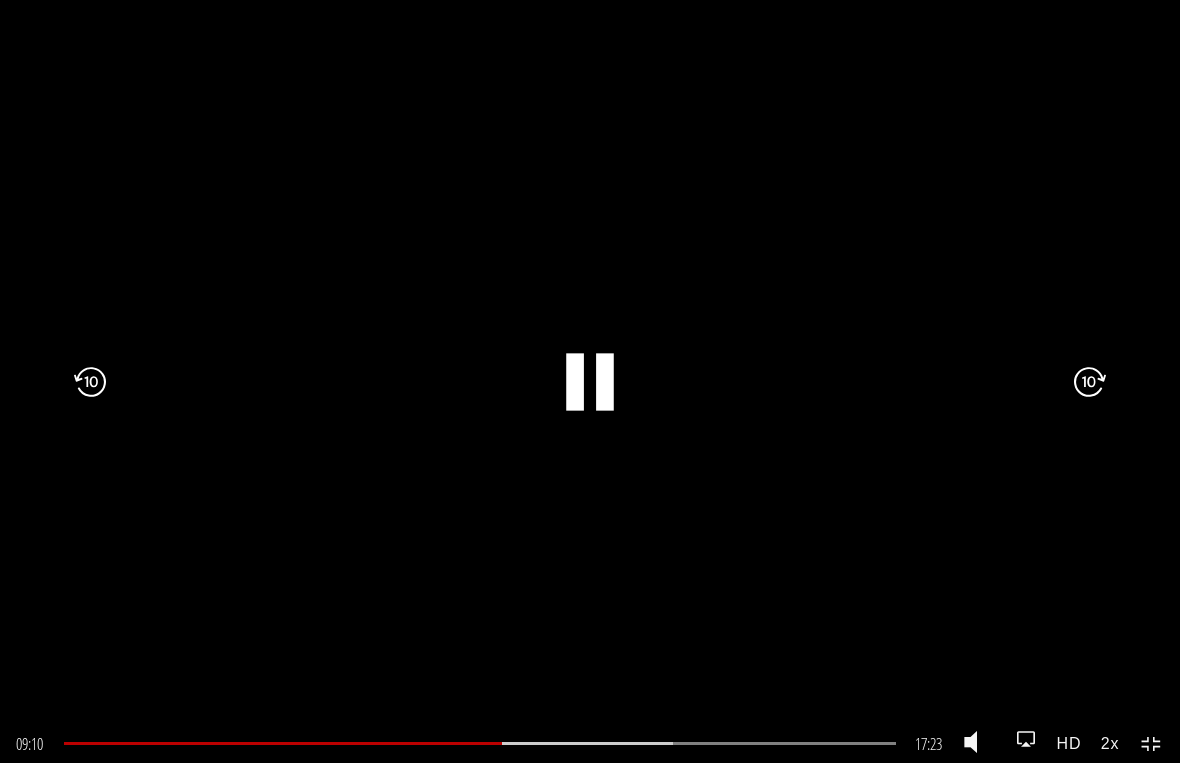 click on ".a{fill:#000;opacity:0.65;}.b{fill:#fff;opacity:1.0;}
.fp-color-play{opacity:0.65;}.controlbutton{fill:#fff;}
.fp-color-play{opacity:0.65;}.controlbutton{fill:#fff;}
.controlbuttonbg{opacity:0.65;}.controlbutton{fill:#fff;}
.fp-color-play{opacity:0.65;}.rect{fill:#fff;}
.fp-color-play{opacity:0.65;}.rect{fill:#fff;}
.fp-color-play{opacity:0.65;}.rect{fill:#fff;}
.fp-color-play{opacity:0.65;}.rect{fill:#fff;}
09:10                              09:09                                           17:23              08:14" at bounding box center [590, 381] 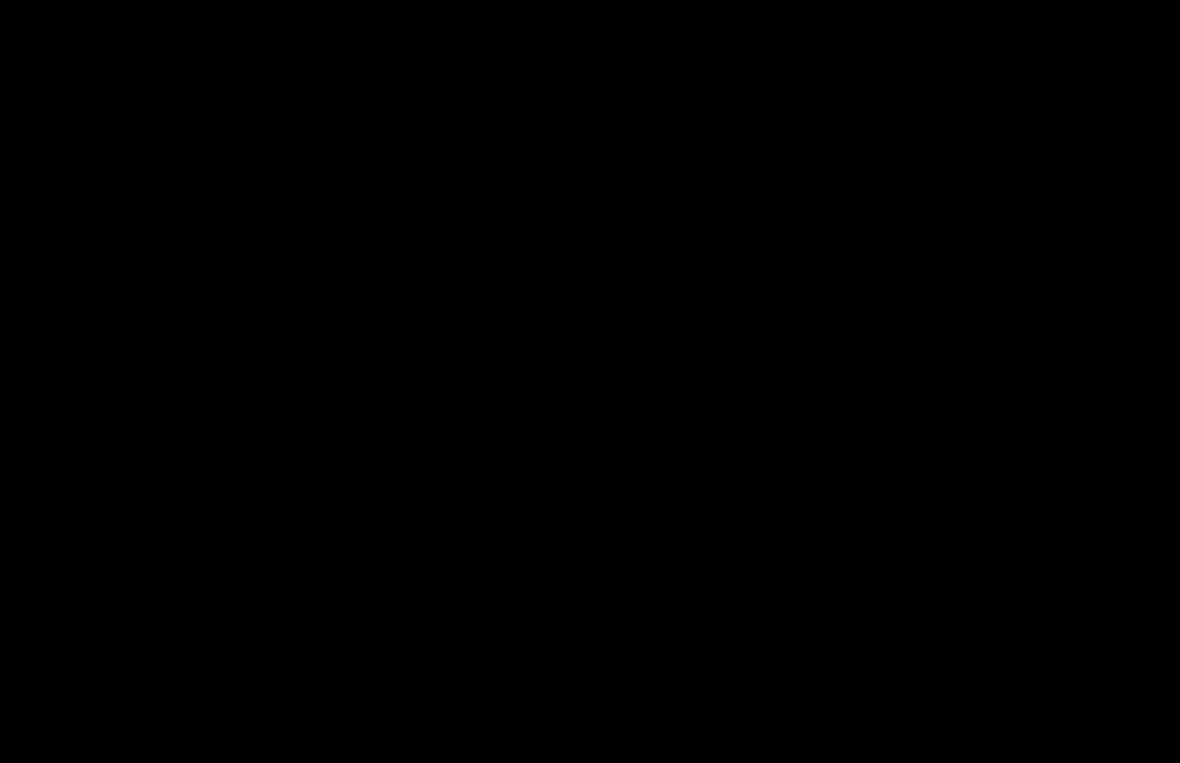 click on ".a{fill:#000;opacity:0.65;}.b{fill:#fff;opacity:1.0;}
.fp-color-play{opacity:0.65;}.controlbutton{fill:#fff;}
.fp-color-play{opacity:0.65;}.controlbutton{fill:#fff;}
.controlbuttonbg{opacity:0.65;}.controlbutton{fill:#fff;}
.fp-color-play{opacity:0.65;}.rect{fill:#fff;}
.fp-color-play{opacity:0.65;}.rect{fill:#fff;}
.fp-color-play{opacity:0.65;}.rect{fill:#fff;}
.fp-color-play{opacity:0.65;}.rect{fill:#fff;}
14:26                              09:09                                           17:23              02:58" at bounding box center [590, 381] 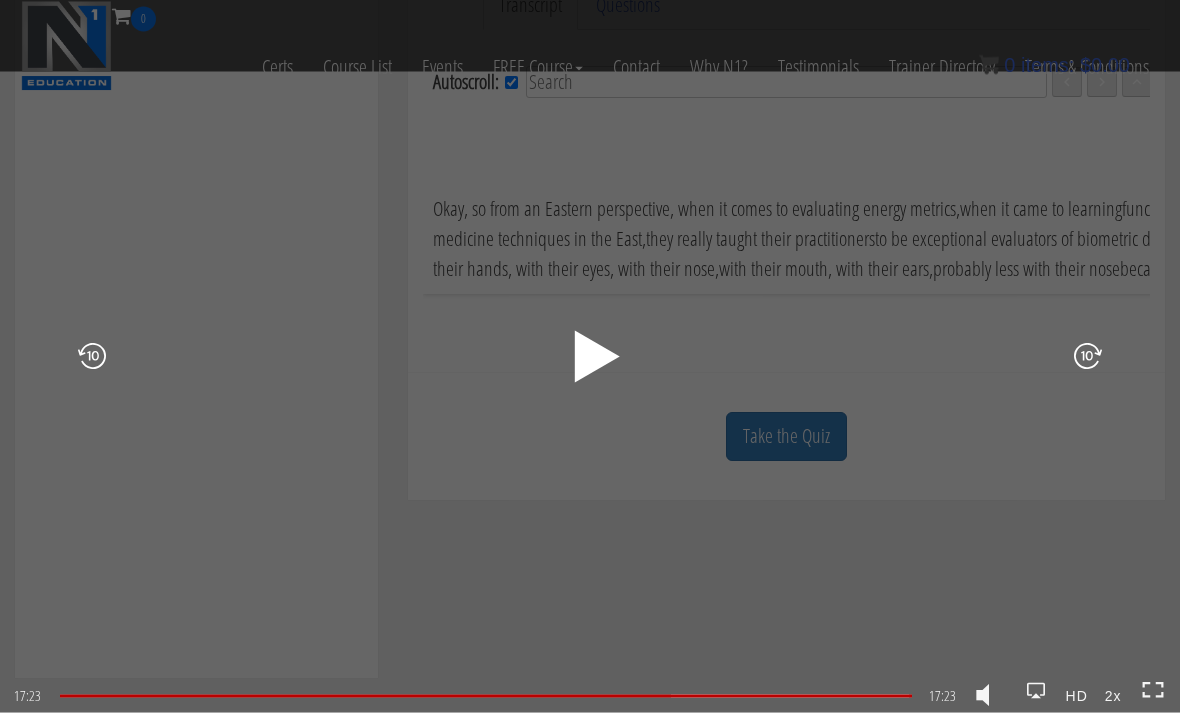 scroll, scrollTop: 636, scrollLeft: 0, axis: vertical 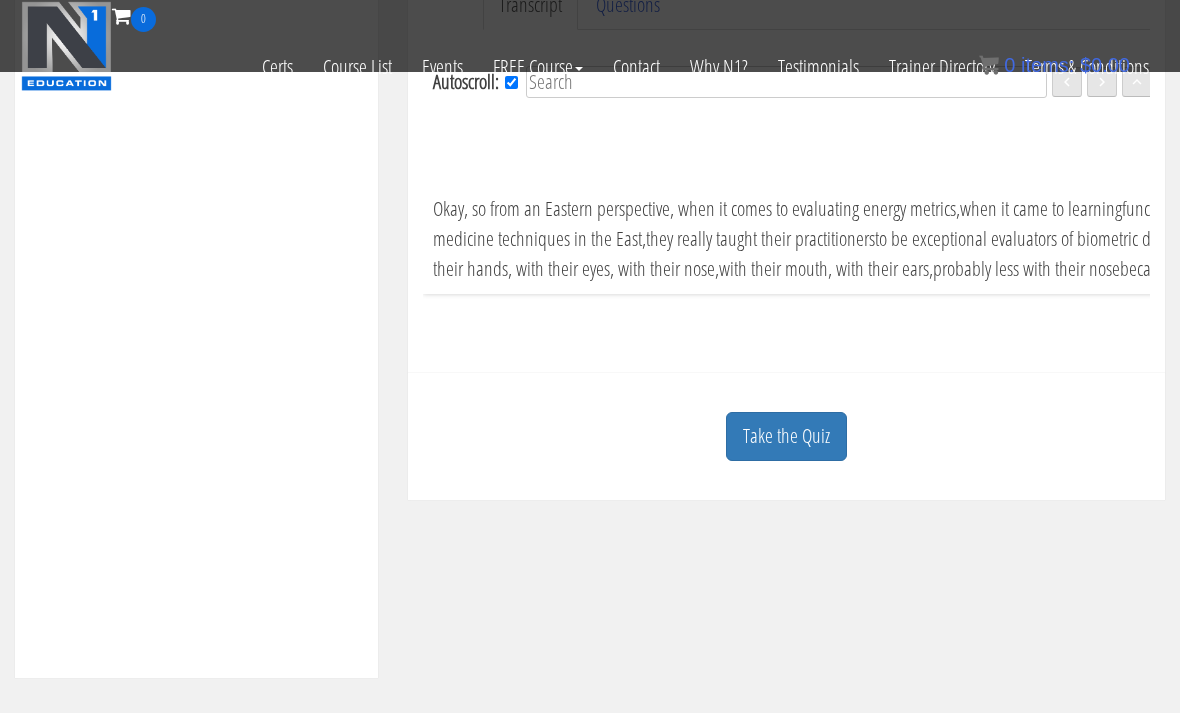 click on "Take the Quiz" at bounding box center (786, 436) 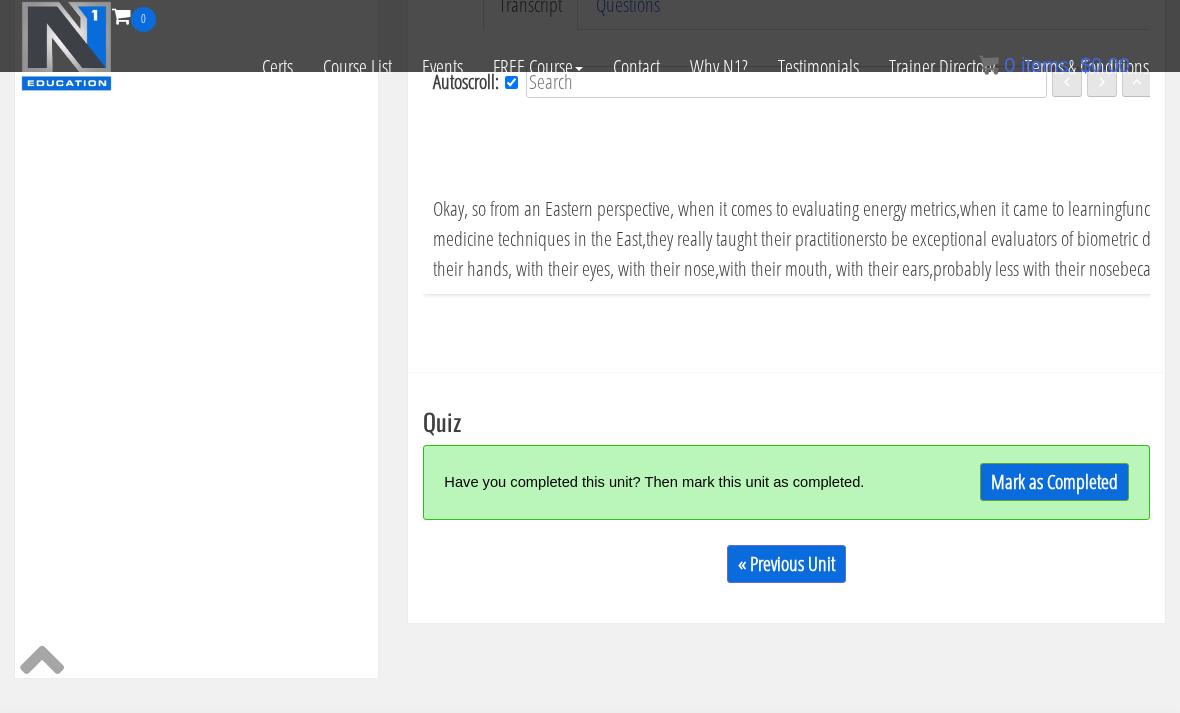 click on "Mark as Completed" at bounding box center [1054, 482] 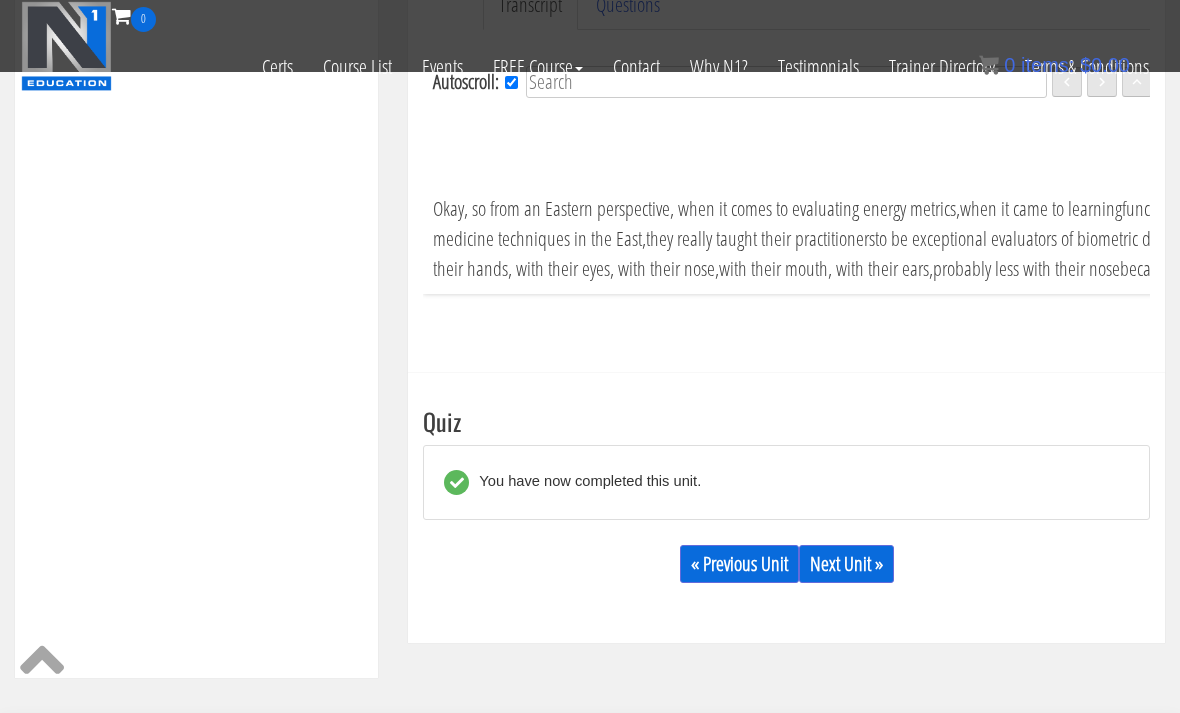 click on "Next Unit »" at bounding box center (846, 564) 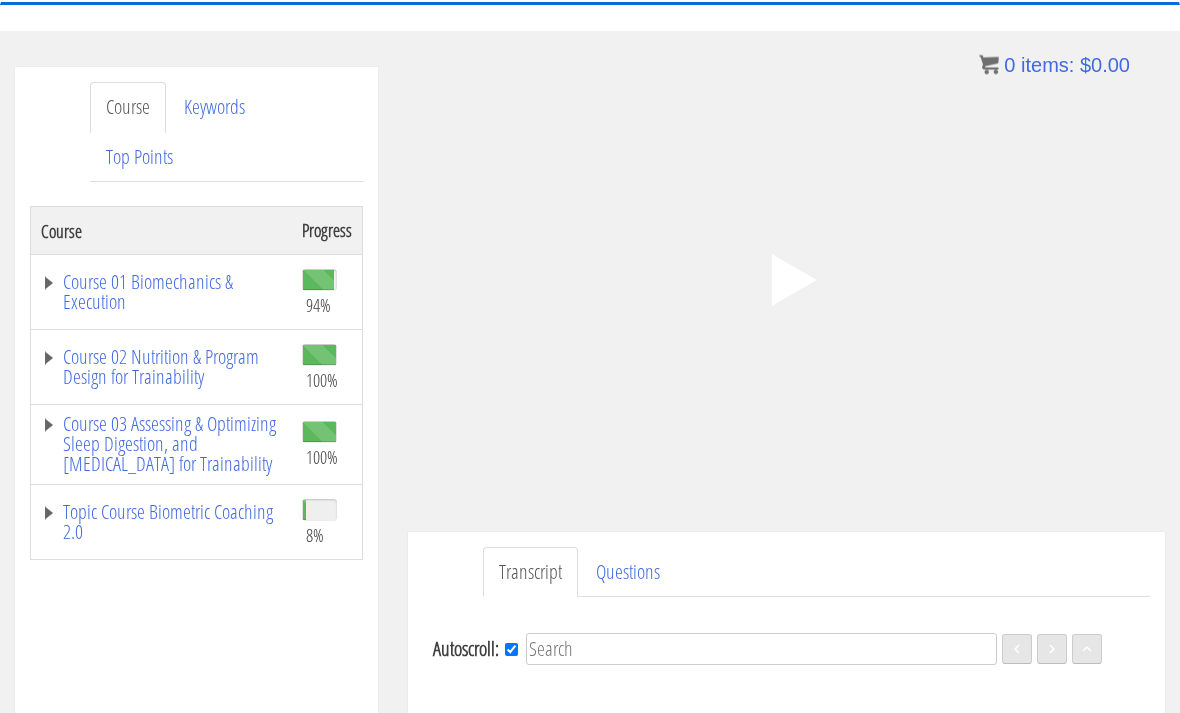 scroll, scrollTop: 199, scrollLeft: 0, axis: vertical 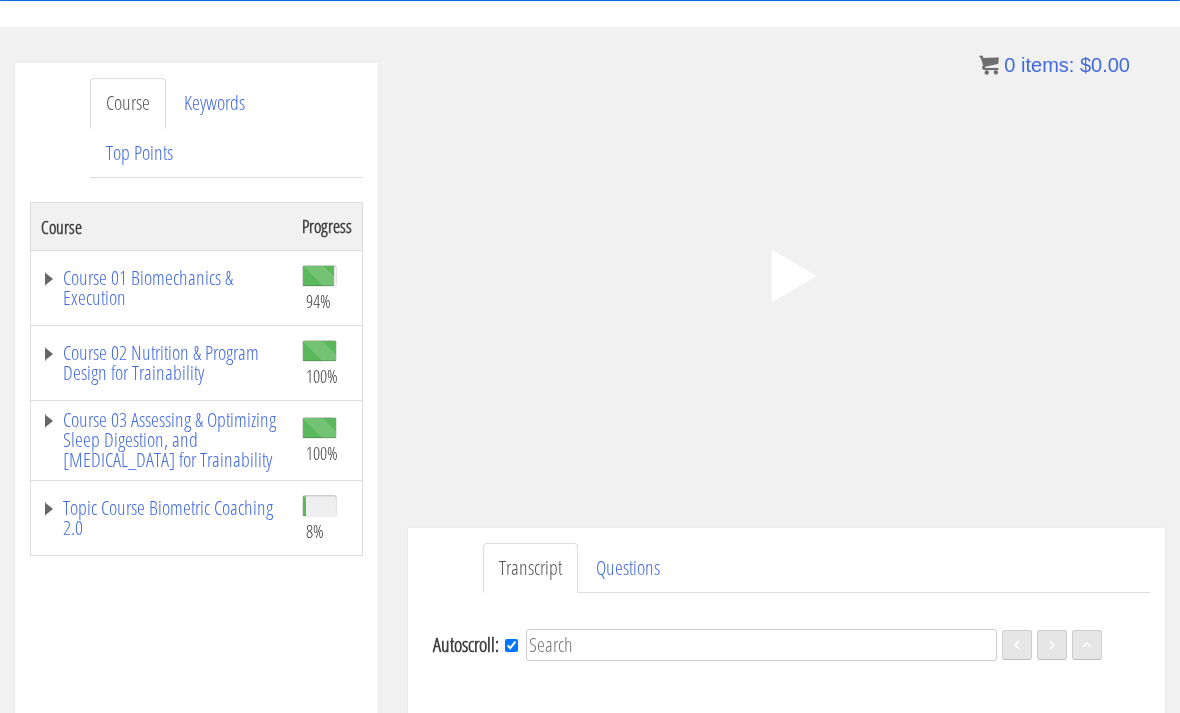click on ".fp-color-play{opacity:0.65;}.controlbutton{fill:#fff;}" 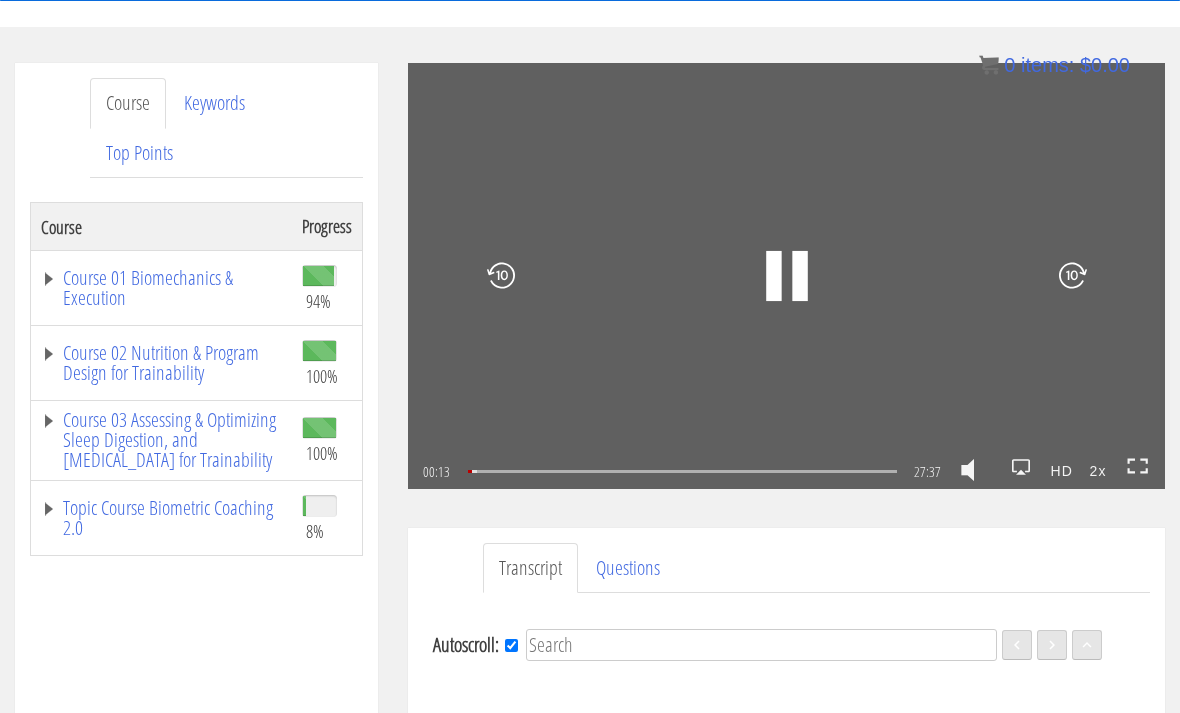 scroll, scrollTop: 28, scrollLeft: 0, axis: vertical 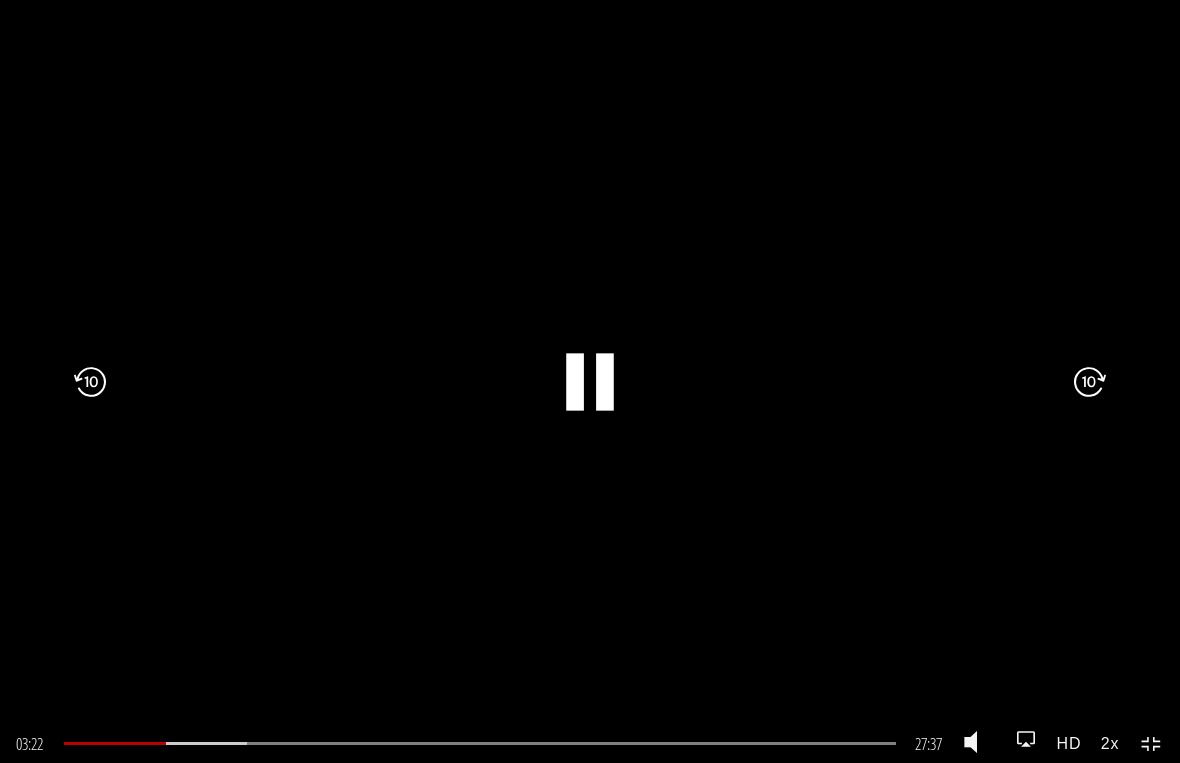 click on ".fp-color-play{opacity:0.65;}.rect{fill:#fff;}" 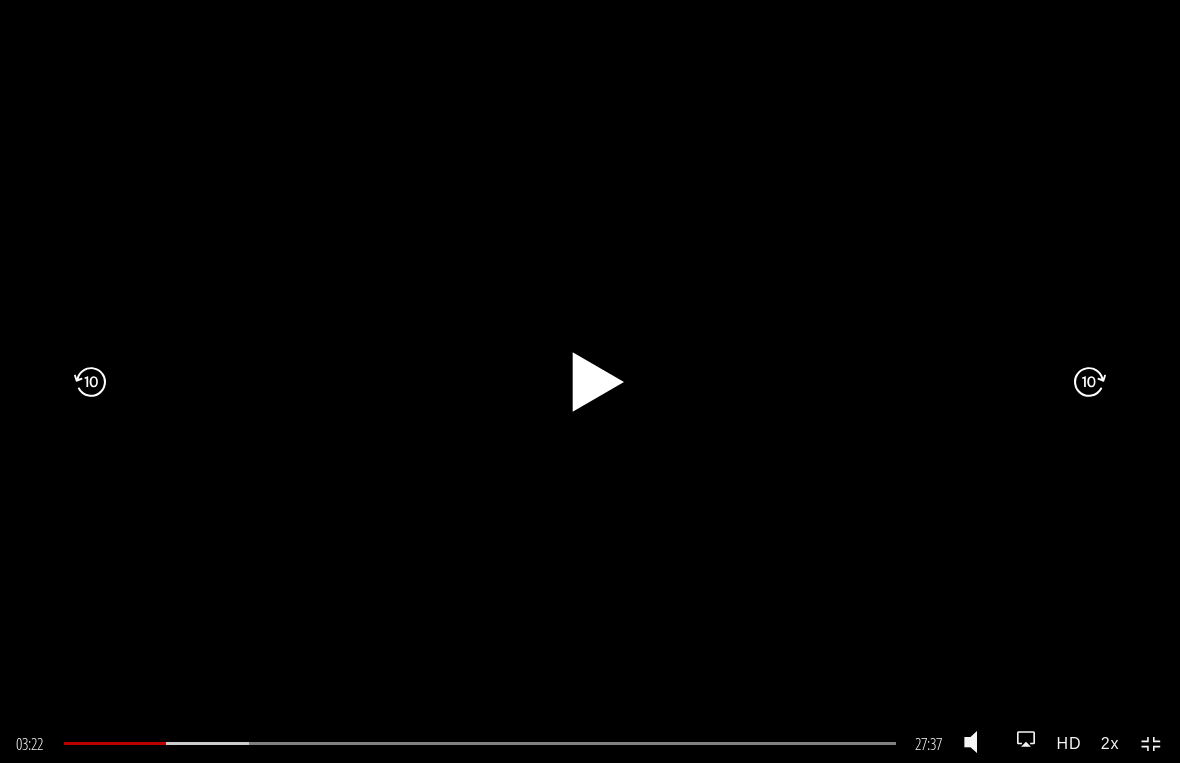 click on ".fp-color-play{opacity:0.65;}.rect{fill:#fff;}" 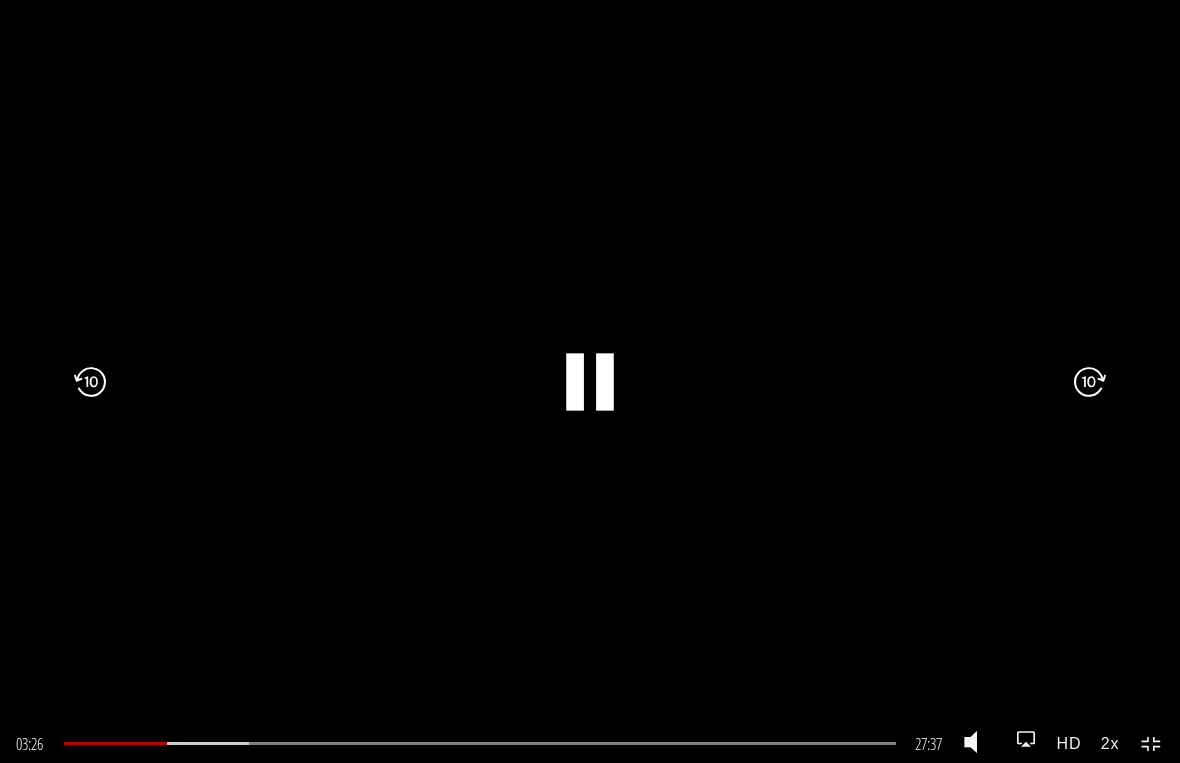 click on ".a{fill:#000;opacity:0.65;}.b{fill:#fff;opacity:1.0;}
.fp-color-play{opacity:0.65;}.controlbutton{fill:#fff;}
.fp-color-play{opacity:0.65;}.controlbutton{fill:#fff;}
.controlbuttonbg{opacity:0.65;}.controlbutton{fill:#fff;}
.fp-color-play{opacity:0.65;}.rect{fill:#fff;}
.fp-color-play{opacity:0.65;}.rect{fill:#fff;}
.fp-color-play{opacity:0.65;}.rect{fill:#fff;}
.fp-color-play{opacity:0.65;}.rect{fill:#fff;}
03:26                                                                        27:37              24:12                                                                                                                                                                                 CC HD" at bounding box center [590, 381] 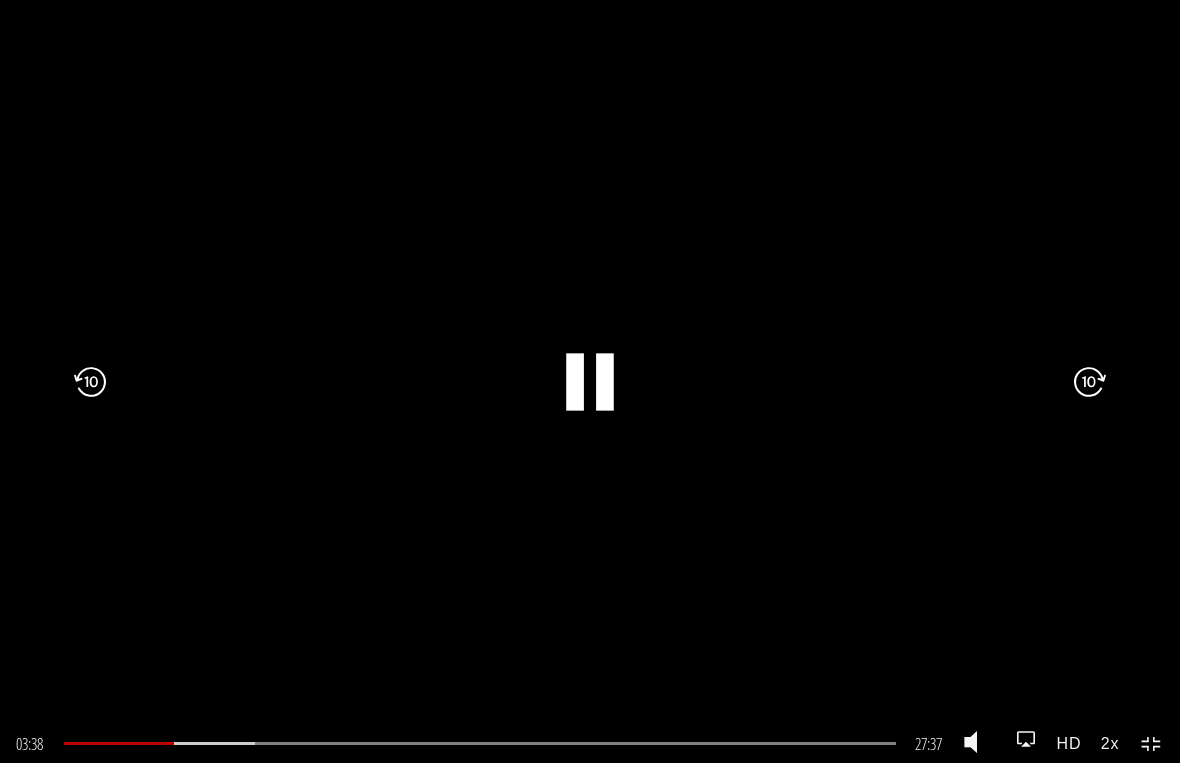 click on ".a{fill:#000;opacity:0.65;}.b{fill:#fff;opacity:1.0;}
.fp-color-play{opacity:0.65;}.controlbutton{fill:#fff;}
.fp-color-play{opacity:0.65;}.controlbutton{fill:#fff;}
.controlbuttonbg{opacity:0.65;}.controlbutton{fill:#fff;}
.fp-color-play{opacity:0.65;}.rect{fill:#fff;}
.fp-color-play{opacity:0.65;}.rect{fill:#fff;}
.fp-color-play{opacity:0.65;}.rect{fill:#fff;}
.fp-color-play{opacity:0.65;}.rect{fill:#fff;}
03:38                                                                        27:37              24:00                                                                                                                                                                                 CC HD" at bounding box center (590, 381) 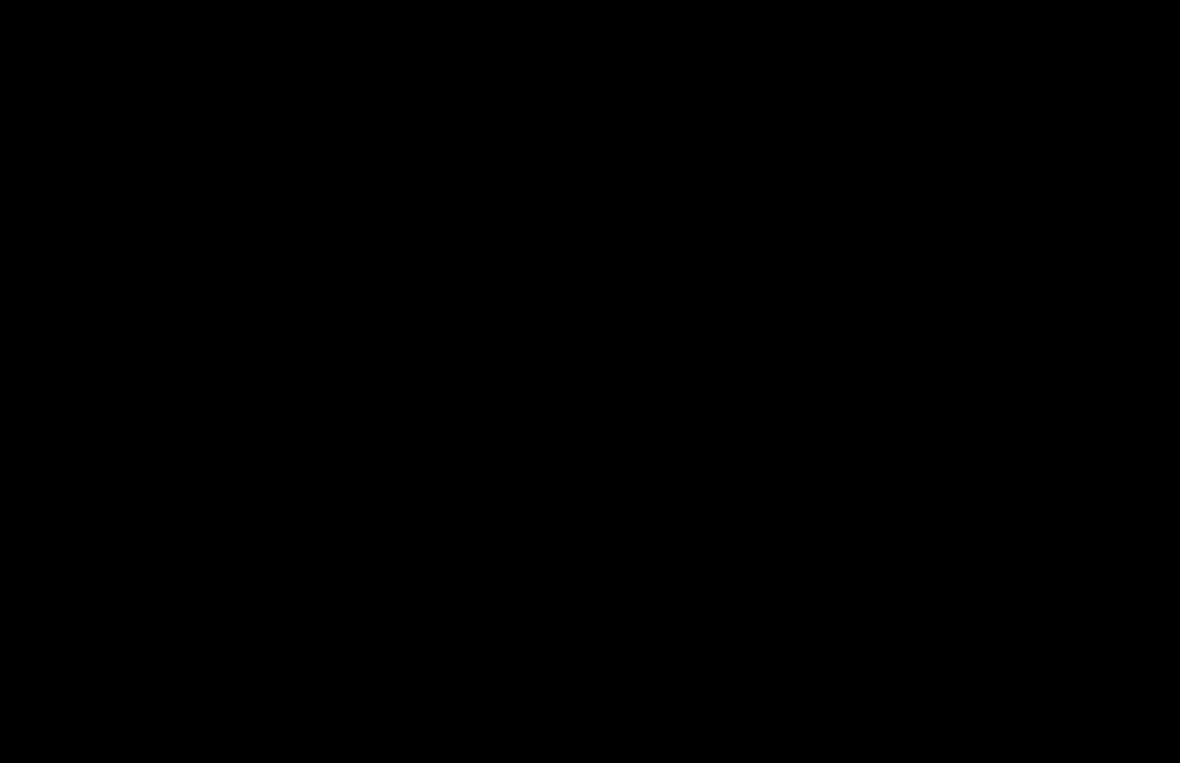 click on ".fp-color-play{opacity:0.65;}.rect{fill:#fff;}" 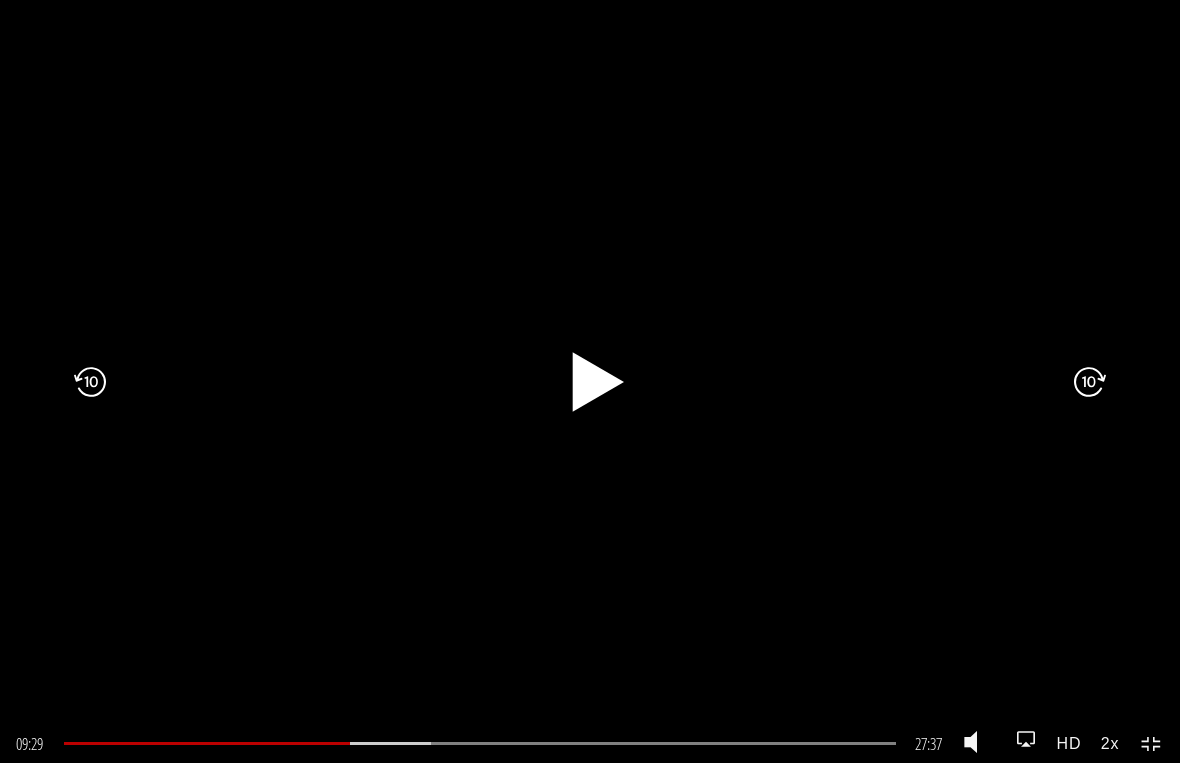 click on ".fp-color-play{opacity:0.65;}.rect{fill:#fff;}" 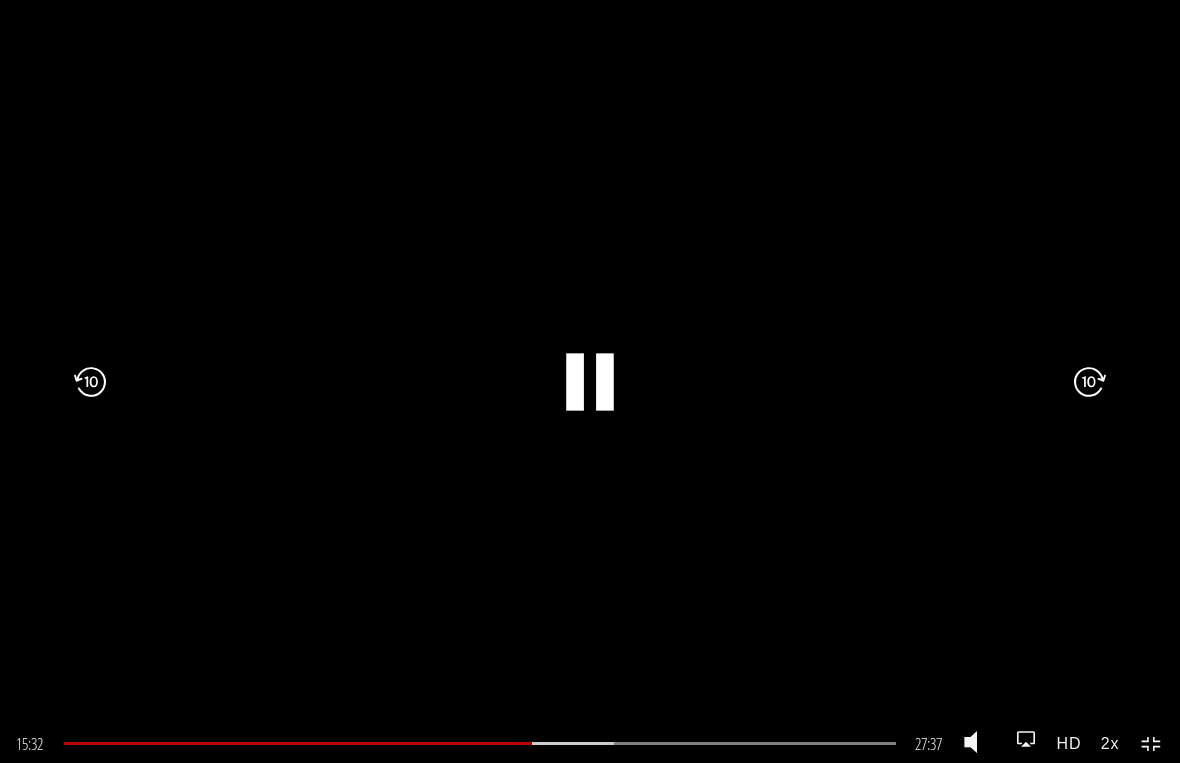 click on ".a{fill:#000;opacity:0.65;}.b{fill:#fff;opacity:1.0;}
.fp-color-play{opacity:0.65;}.controlbutton{fill:#fff;}
.fp-color-play{opacity:0.65;}.controlbutton{fill:#fff;}
.controlbuttonbg{opacity:0.65;}.controlbutton{fill:#fff;}
.fp-color-play{opacity:0.65;}.rect{fill:#fff;}
.fp-color-play{opacity:0.65;}.rect{fill:#fff;}
.fp-color-play{opacity:0.65;}.rect{fill:#fff;}
.fp-color-play{opacity:0.65;}.rect{fill:#fff;}
15:32                                                                        27:37              12:06                                                                                                                                                                                 CC HD" at bounding box center (590, 381) 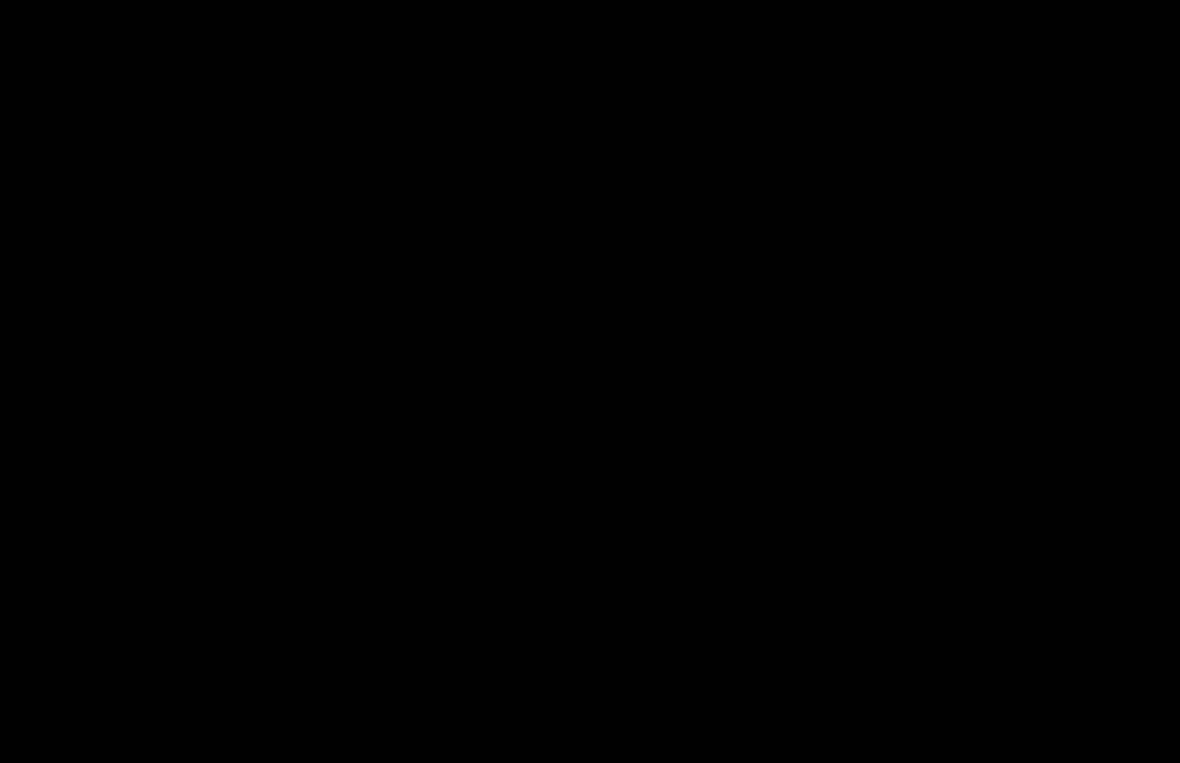 click on ".fp-color-play{opacity:0.65;}.rect{fill:#fff;}" 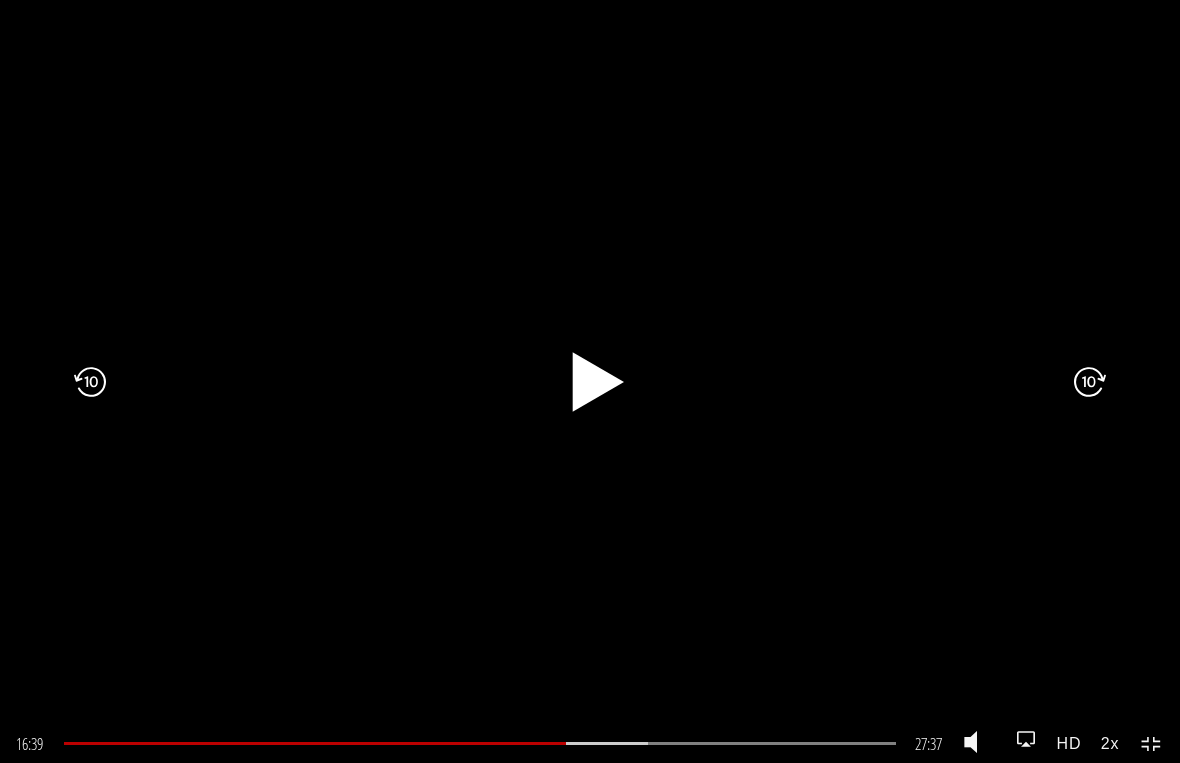 click on ".fp-color-play{opacity:0.65;}.rect{fill:#fff;}" 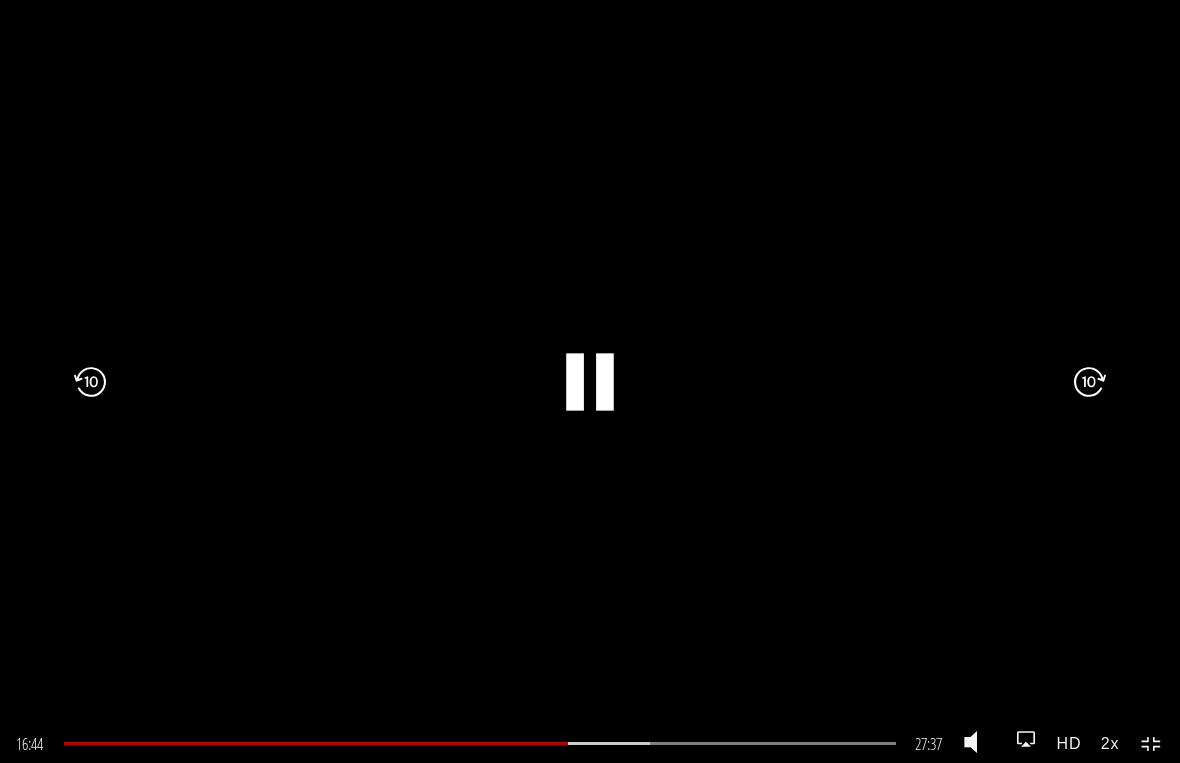 click on ".a{fill:#000;opacity:0.65;}.b{fill:#fff;opacity:1.0;}
.fp-color-play{opacity:0.65;}.controlbutton{fill:#fff;}
.fp-color-play{opacity:0.65;}.controlbutton{fill:#fff;}
.controlbuttonbg{opacity:0.65;}.controlbutton{fill:#fff;}
.fp-color-play{opacity:0.65;}.rect{fill:#fff;}
.fp-color-play{opacity:0.65;}.rect{fill:#fff;}
.fp-color-play{opacity:0.65;}.rect{fill:#fff;}
.fp-color-play{opacity:0.65;}.rect{fill:#fff;}
16:44                                                                        27:37              10:54                                                                                                                                                                                 CC HD" at bounding box center (590, 381) 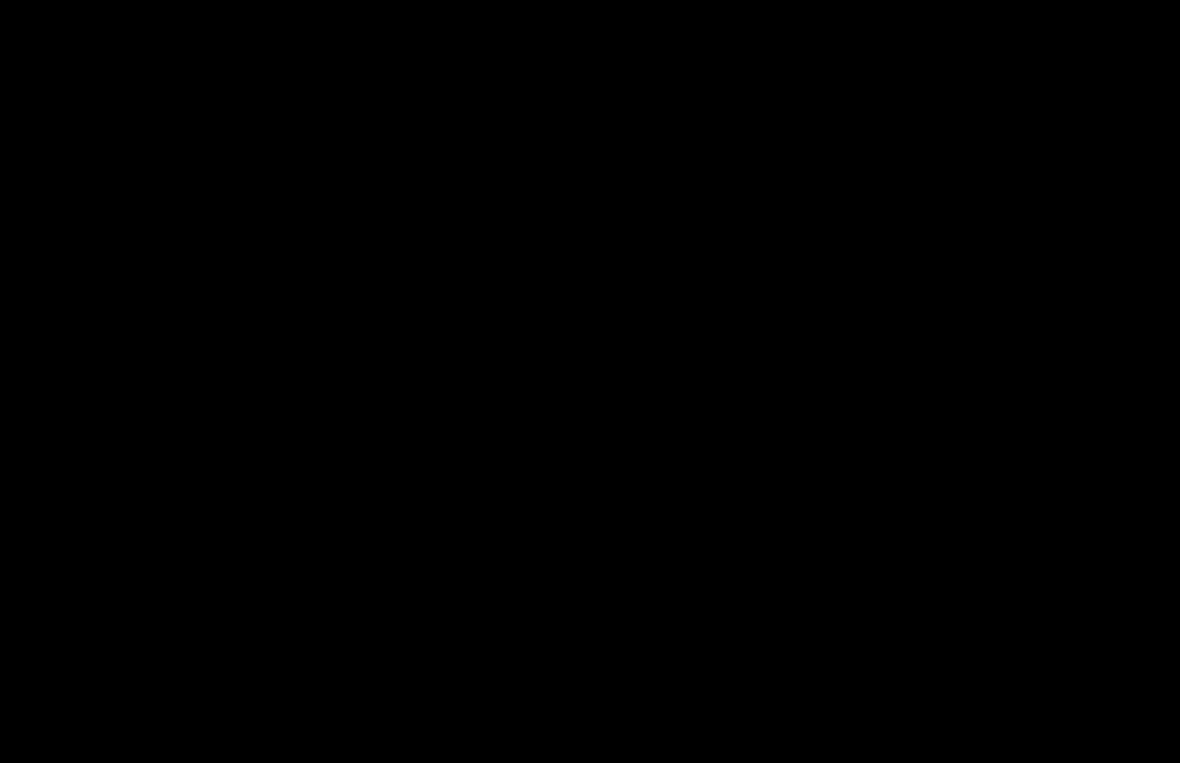 click on ".a{fill:#000;opacity:0.65;}.b{fill:#fff;opacity:1.0;}
.fp-color-play{opacity:0.65;}.controlbutton{fill:#fff;}
.fp-color-play{opacity:0.65;}.controlbutton{fill:#fff;}
.controlbuttonbg{opacity:0.65;}.controlbutton{fill:#fff;}
.fp-color-play{opacity:0.65;}.rect{fill:#fff;}
.fp-color-play{opacity:0.65;}.rect{fill:#fff;}
.fp-color-play{opacity:0.65;}.rect{fill:#fff;}
.fp-color-play{opacity:0.65;}.rect{fill:#fff;}
18:26                                                                        27:37              09:12                                                                                                                                                                                 CC HD" at bounding box center (590, 381) 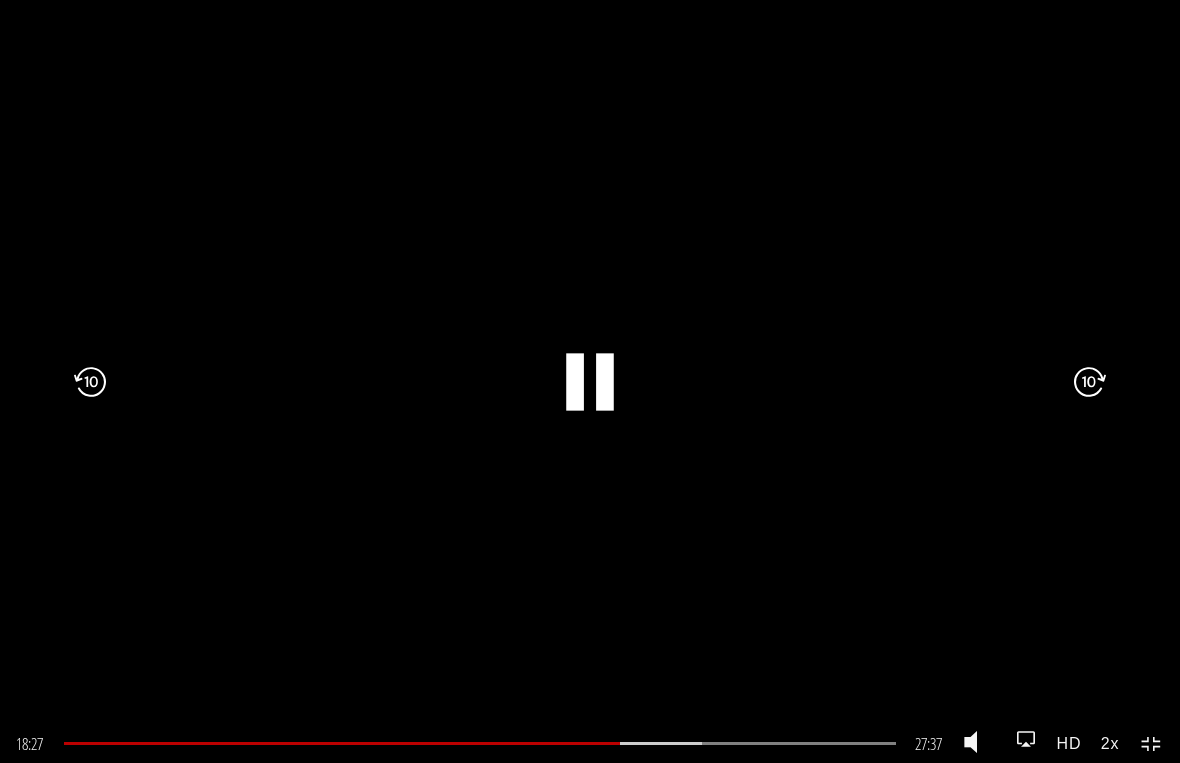click 